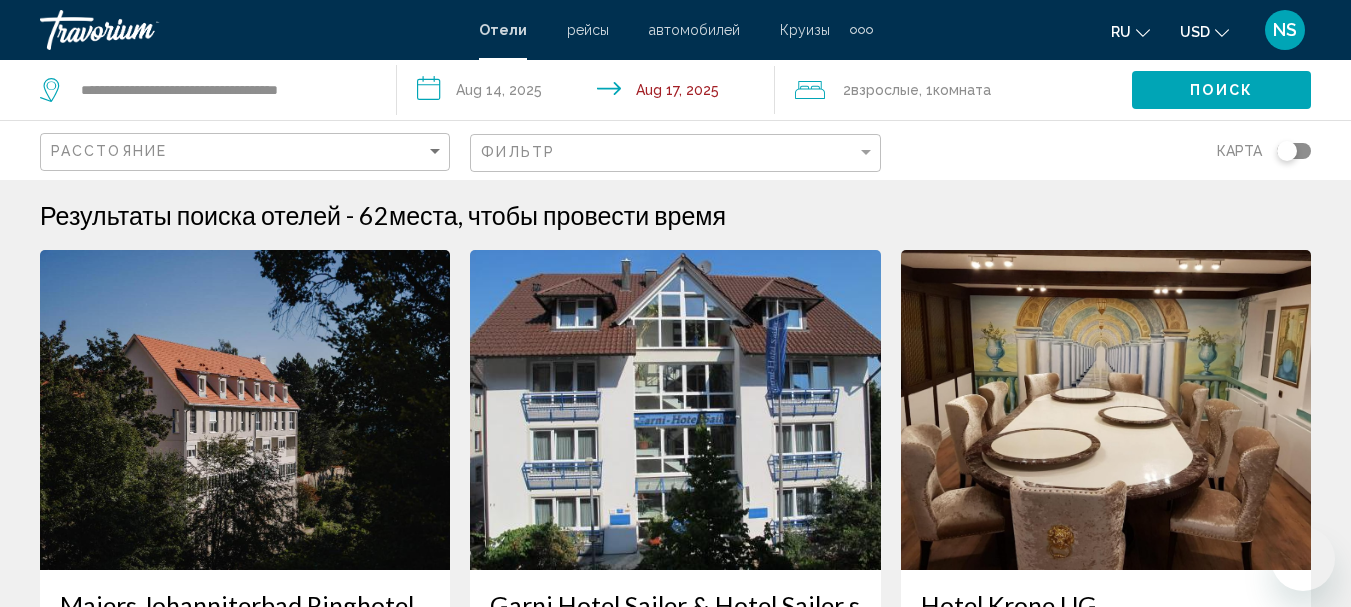 scroll, scrollTop: 1800, scrollLeft: 0, axis: vertical 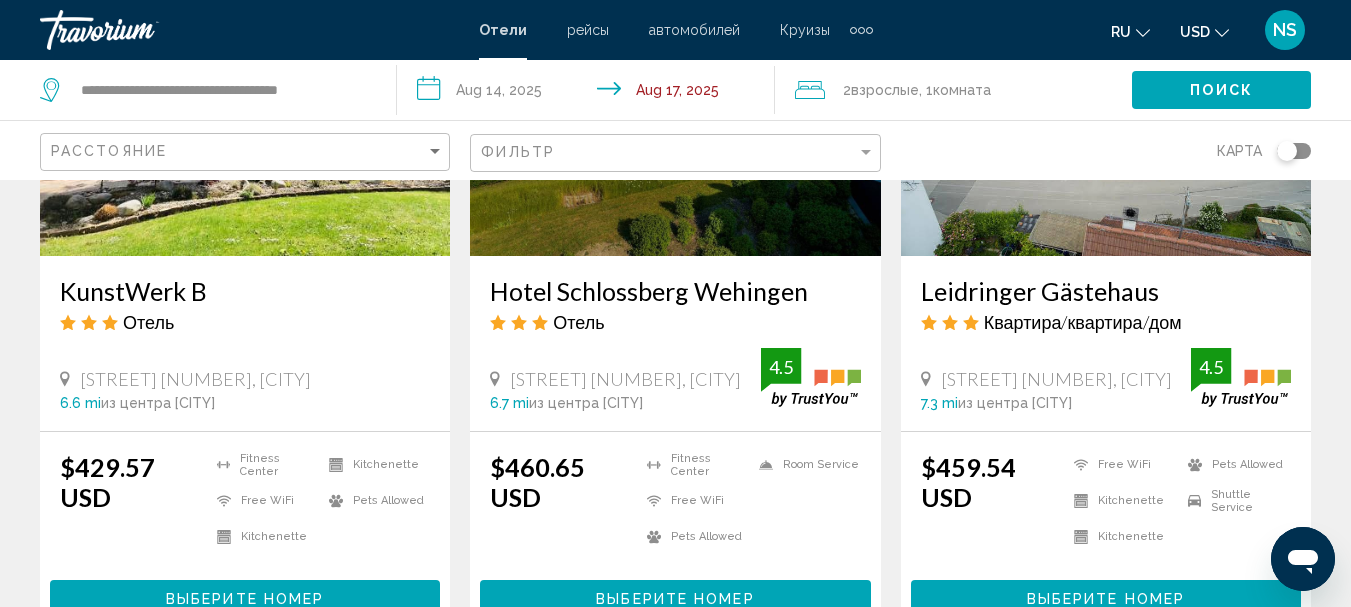 click 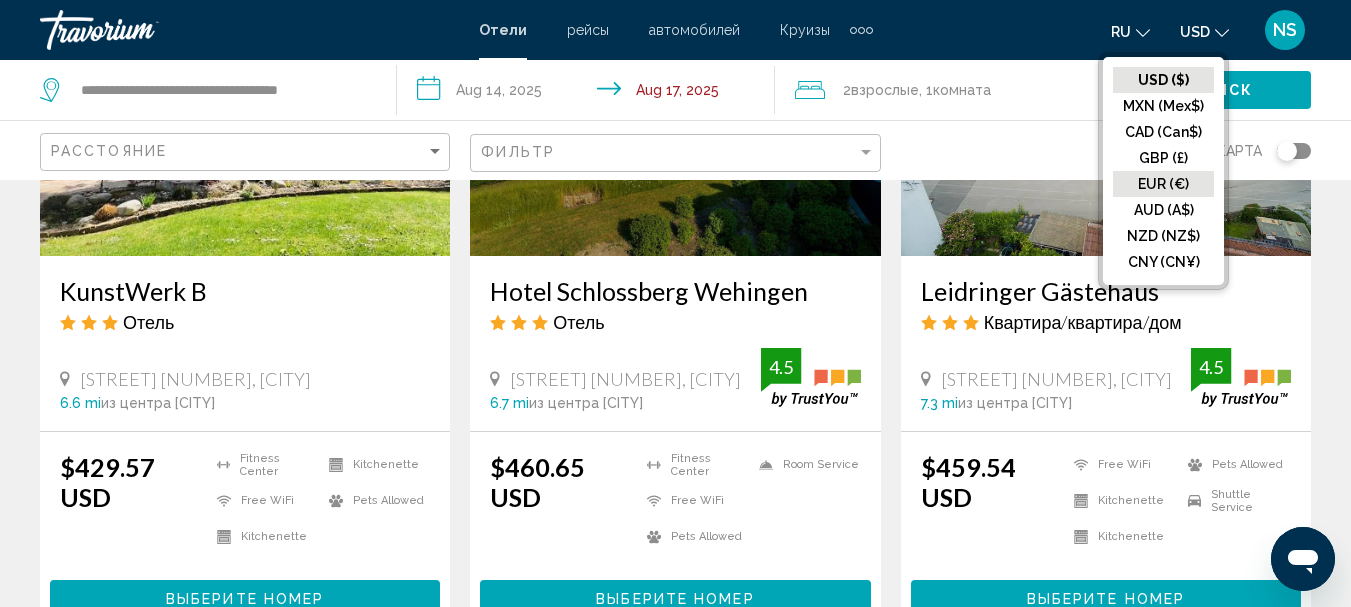 click on "EUR (€)" 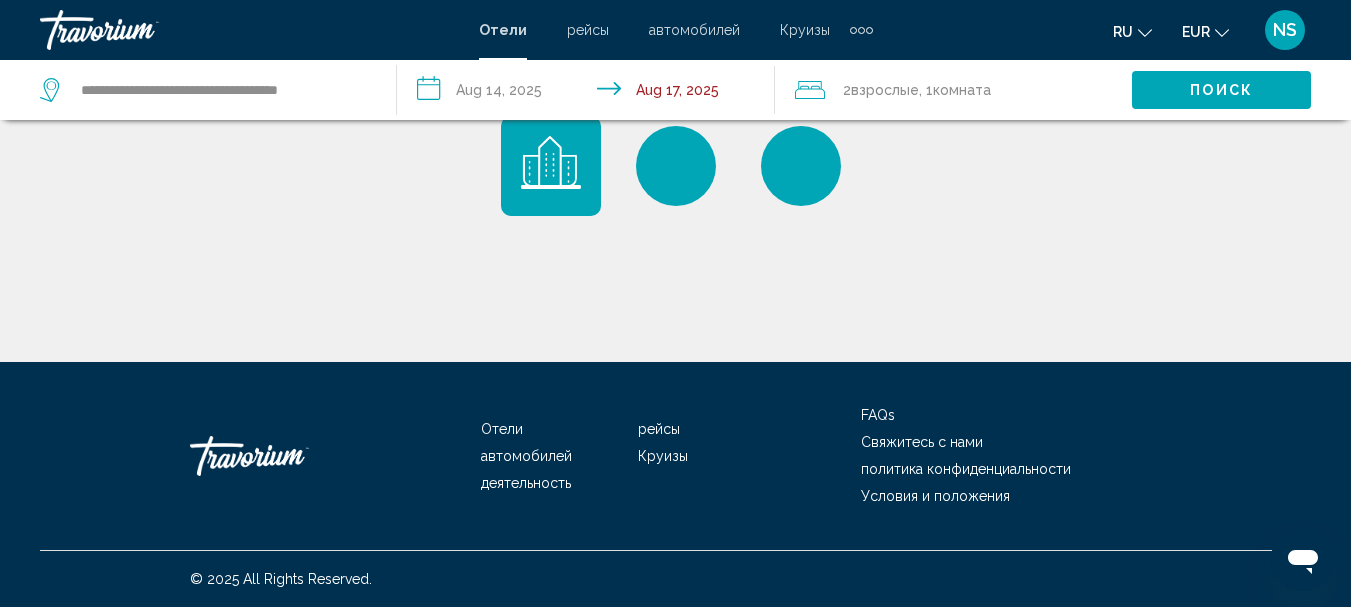 scroll, scrollTop: 0, scrollLeft: 0, axis: both 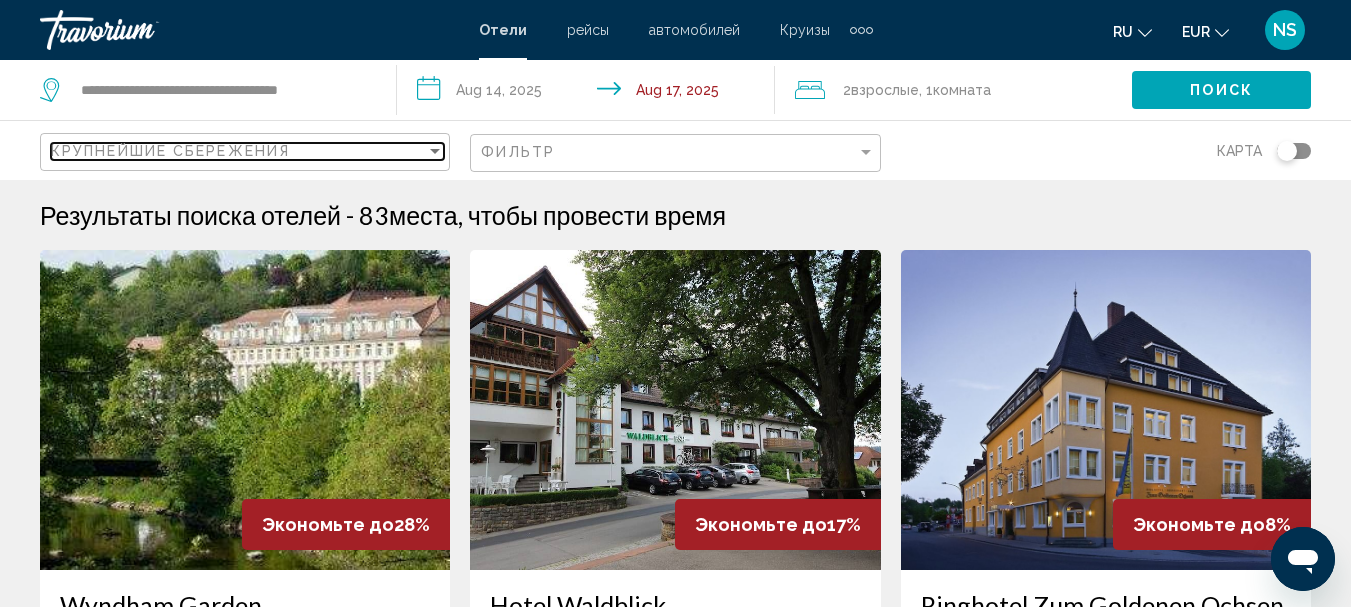 click at bounding box center (435, 151) 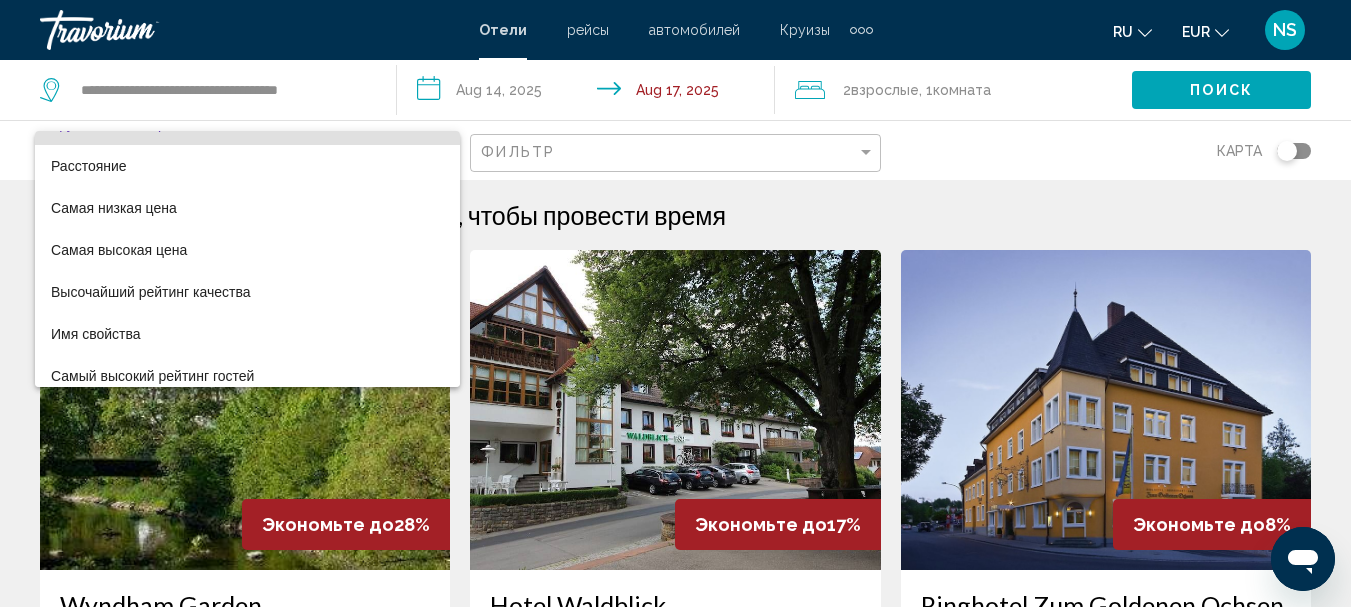 scroll, scrollTop: 38, scrollLeft: 0, axis: vertical 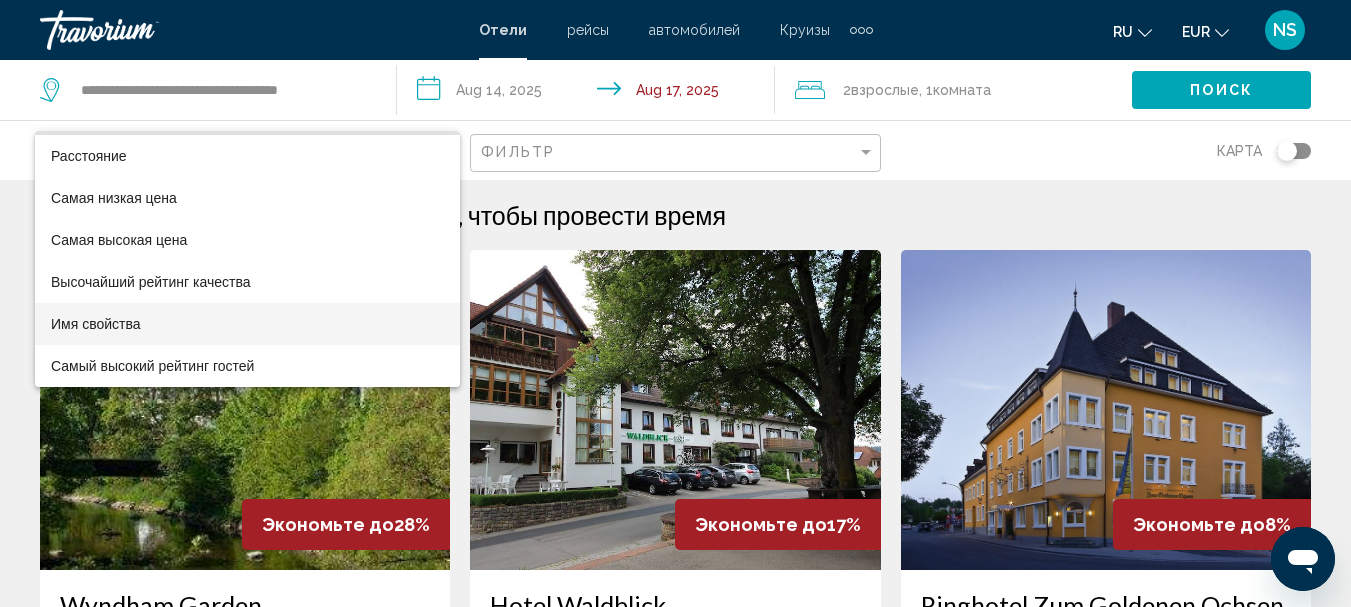 click on "Имя свойства" at bounding box center (247, 324) 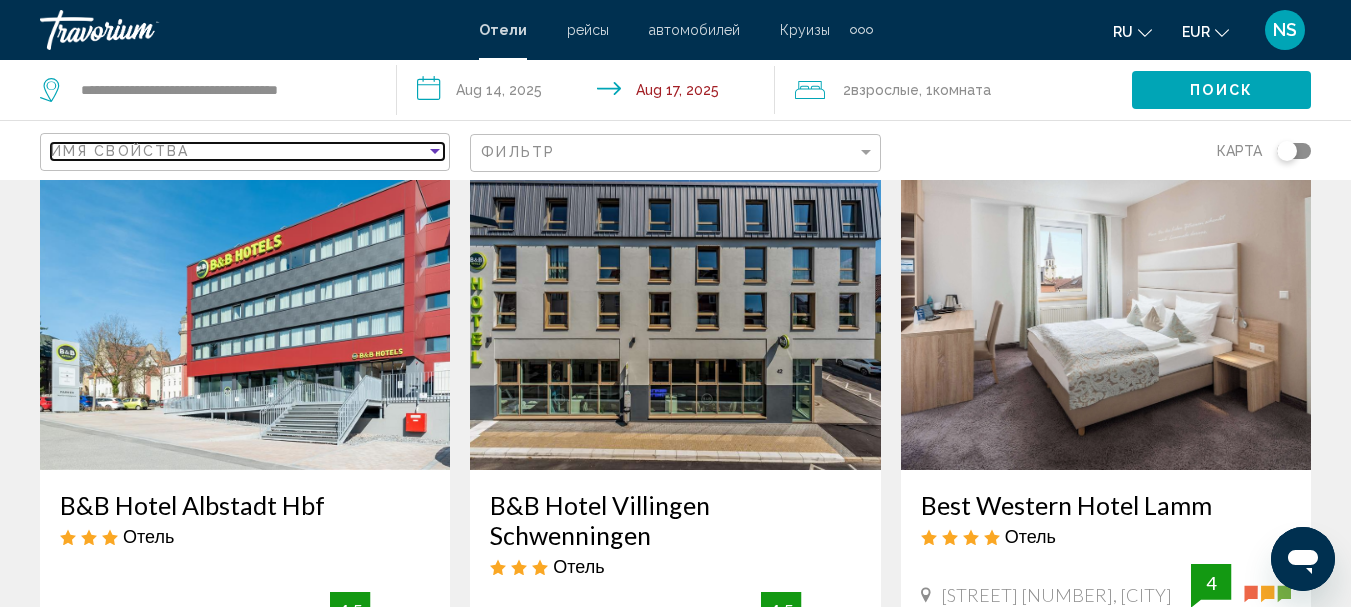 scroll, scrollTop: 0, scrollLeft: 0, axis: both 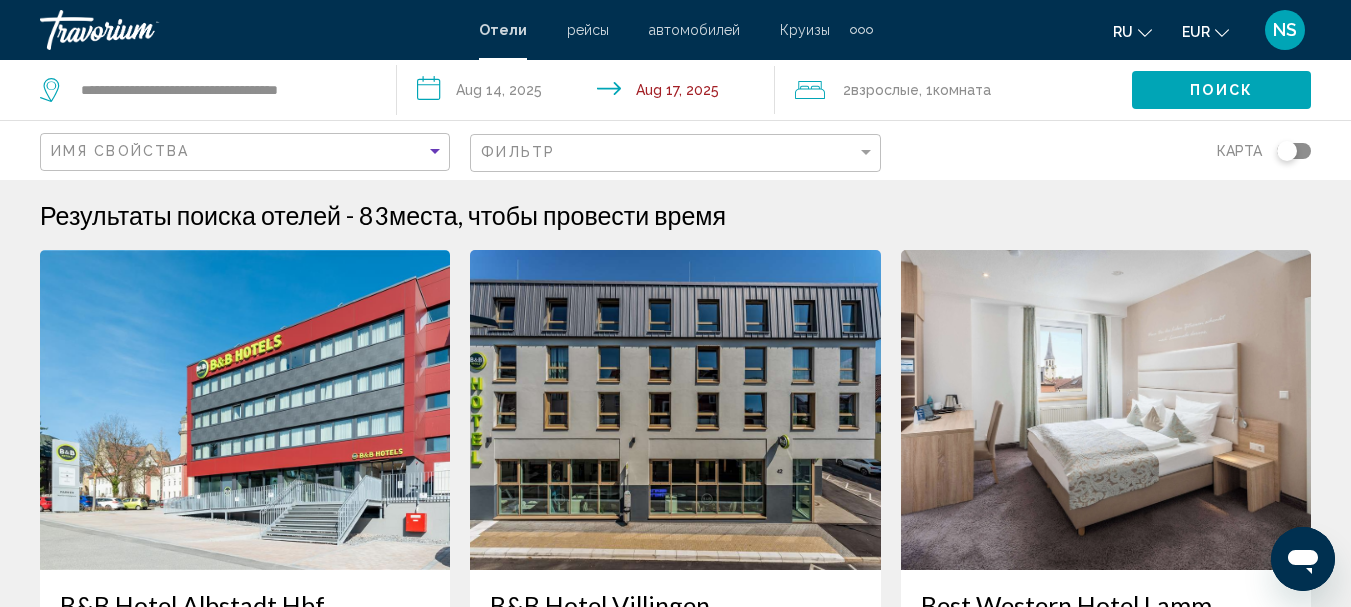 click on "Поиск" 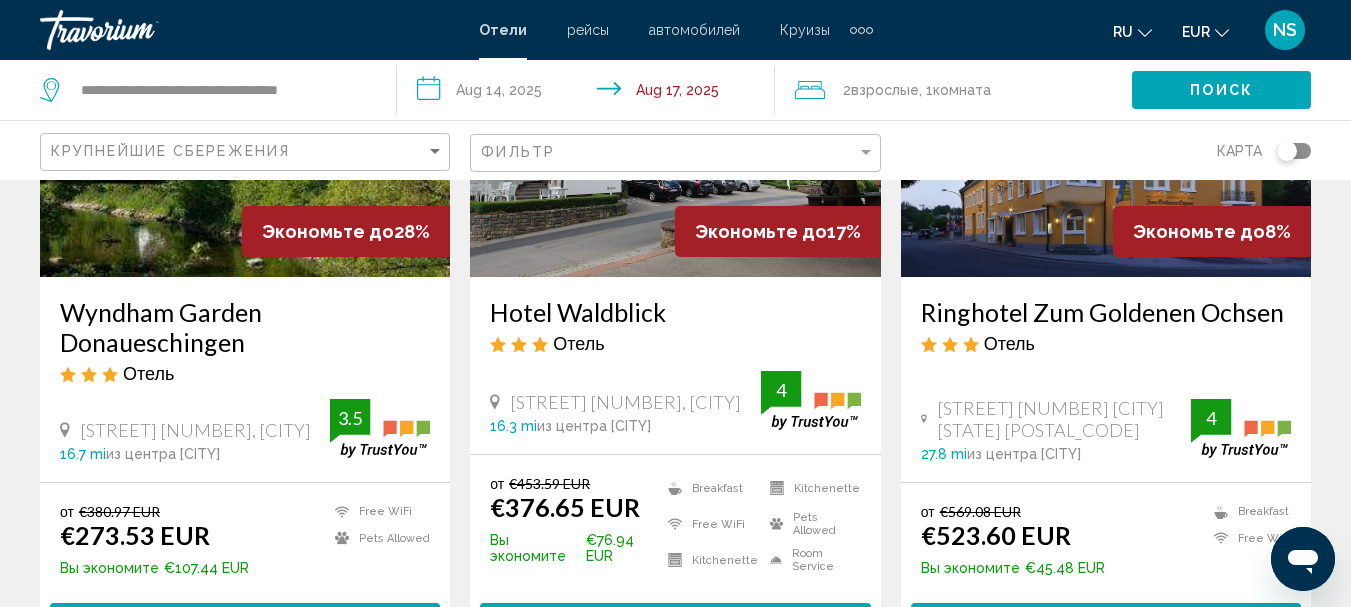 scroll, scrollTop: 0, scrollLeft: 0, axis: both 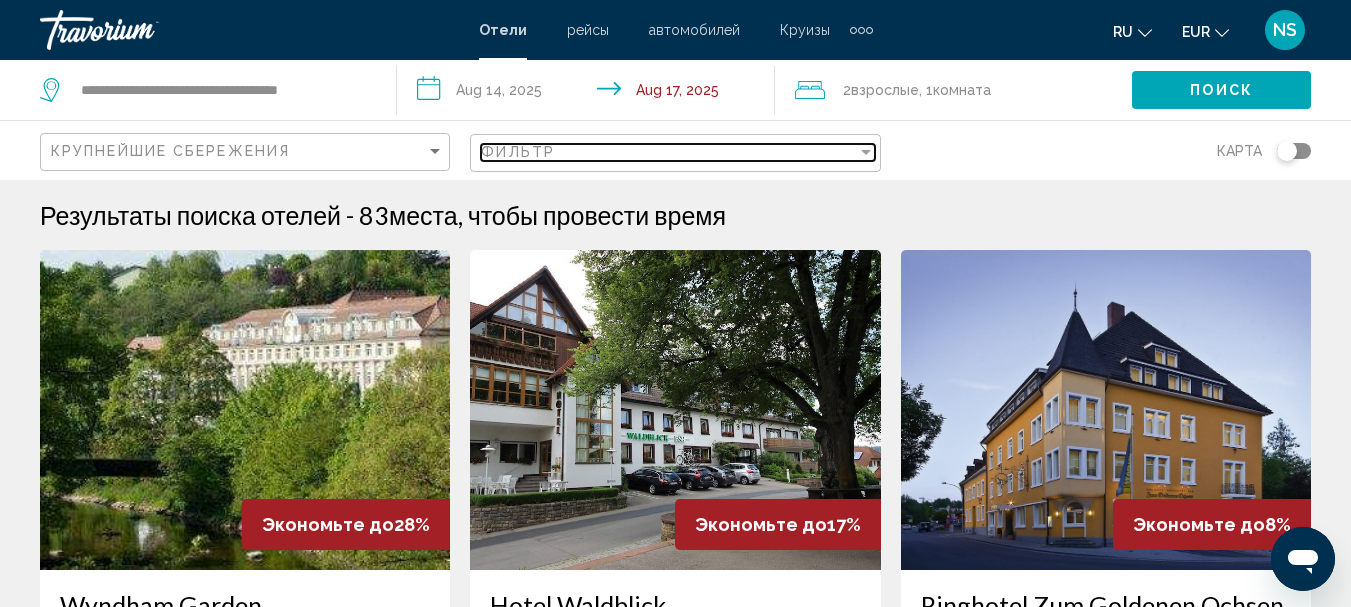 click at bounding box center [866, 152] 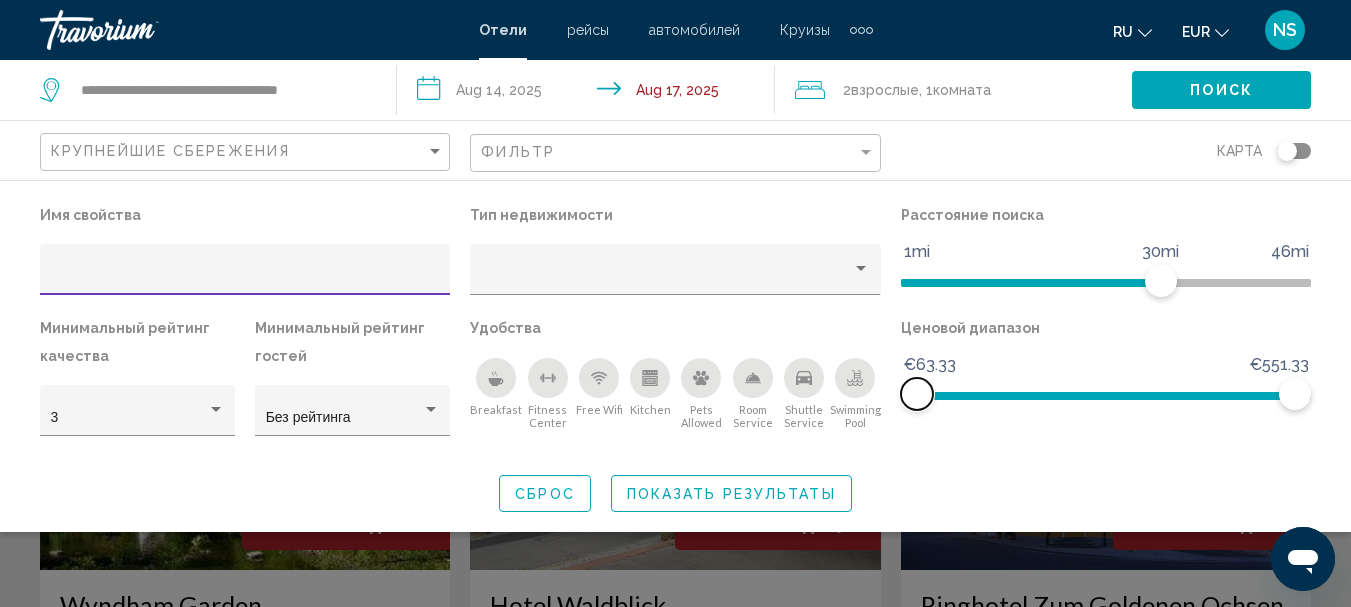 click 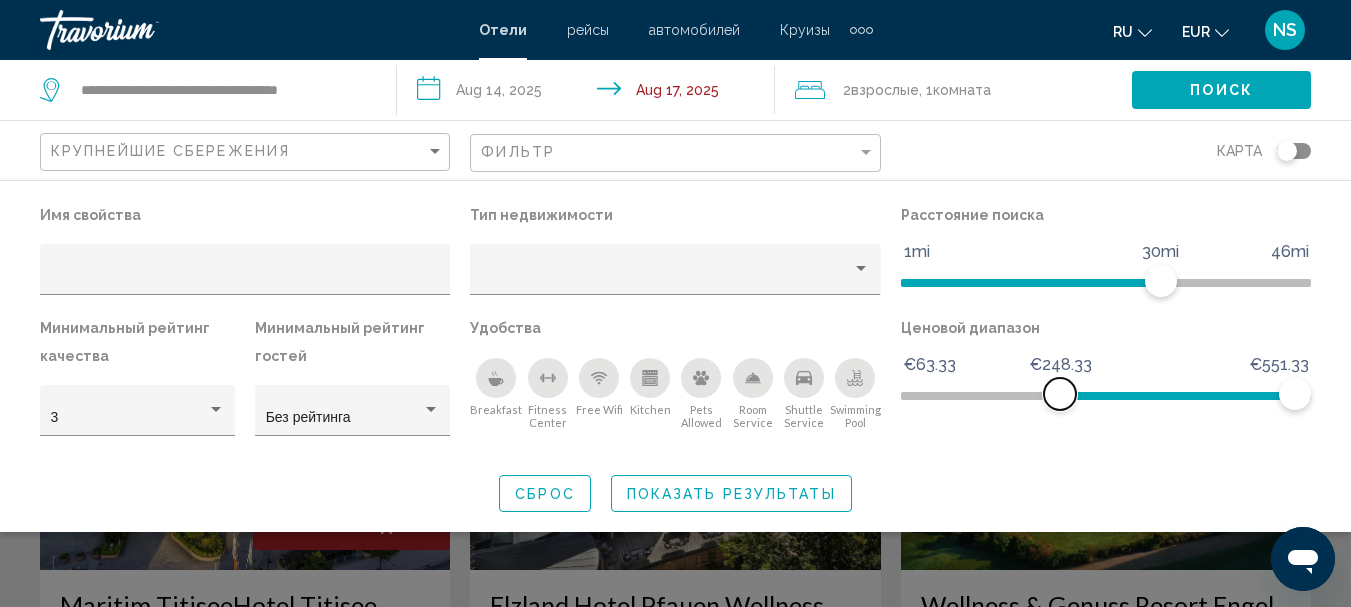click on "€63.33 €551.33 €248.33 €551.33" 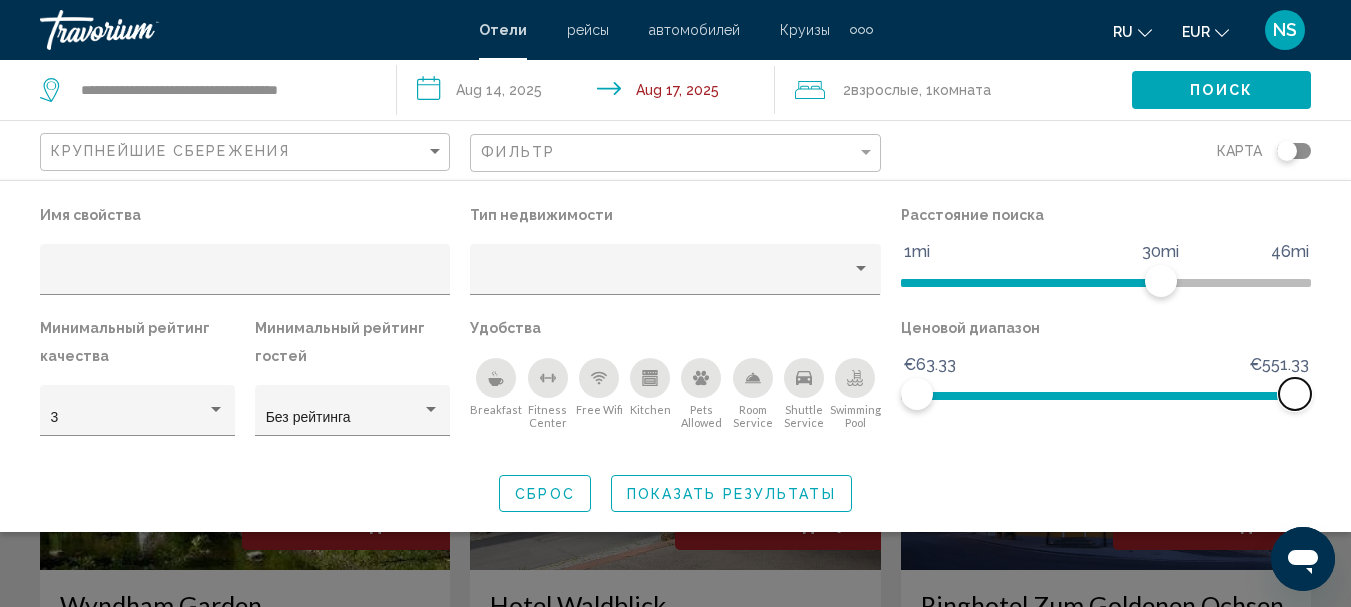 click 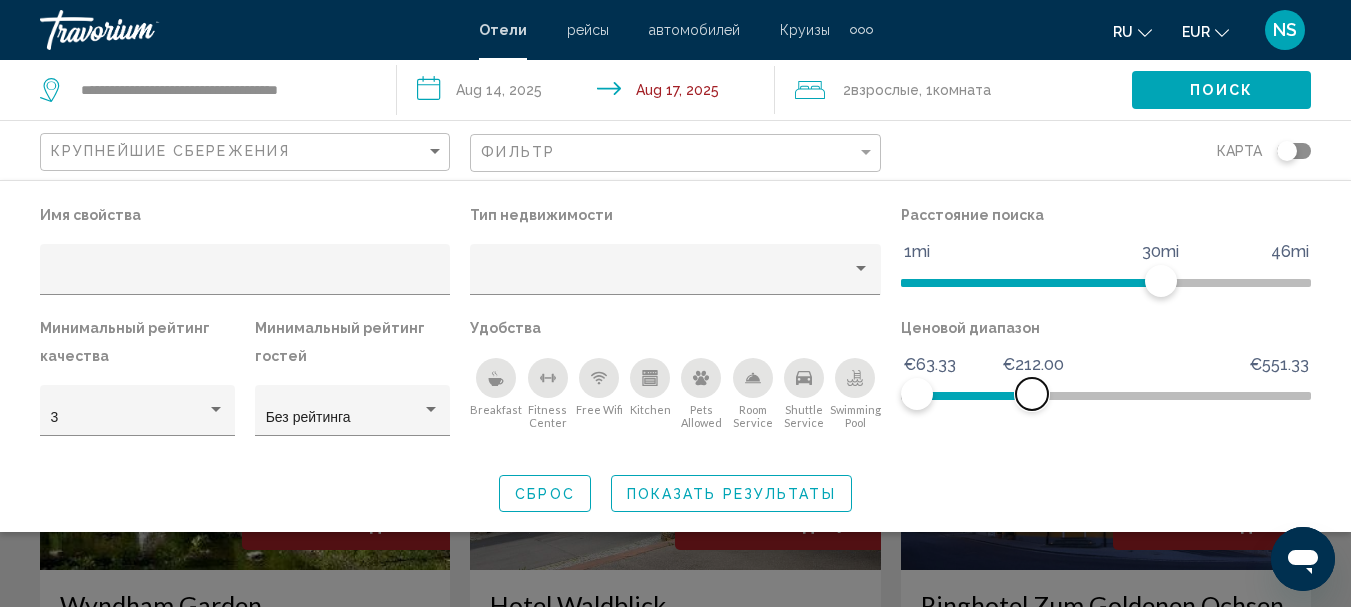 drag, startPoint x: 1141, startPoint y: 391, endPoint x: 1123, endPoint y: 348, distance: 46.615448 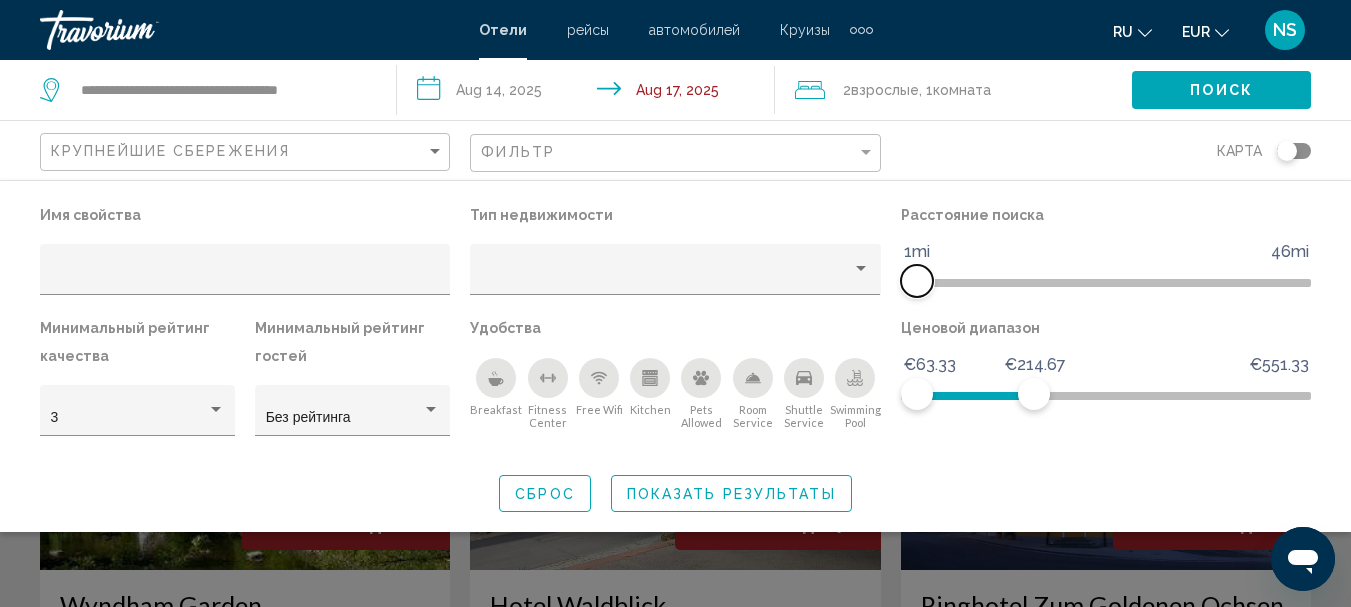 drag, startPoint x: 1136, startPoint y: 279, endPoint x: 952, endPoint y: 282, distance: 184.02446 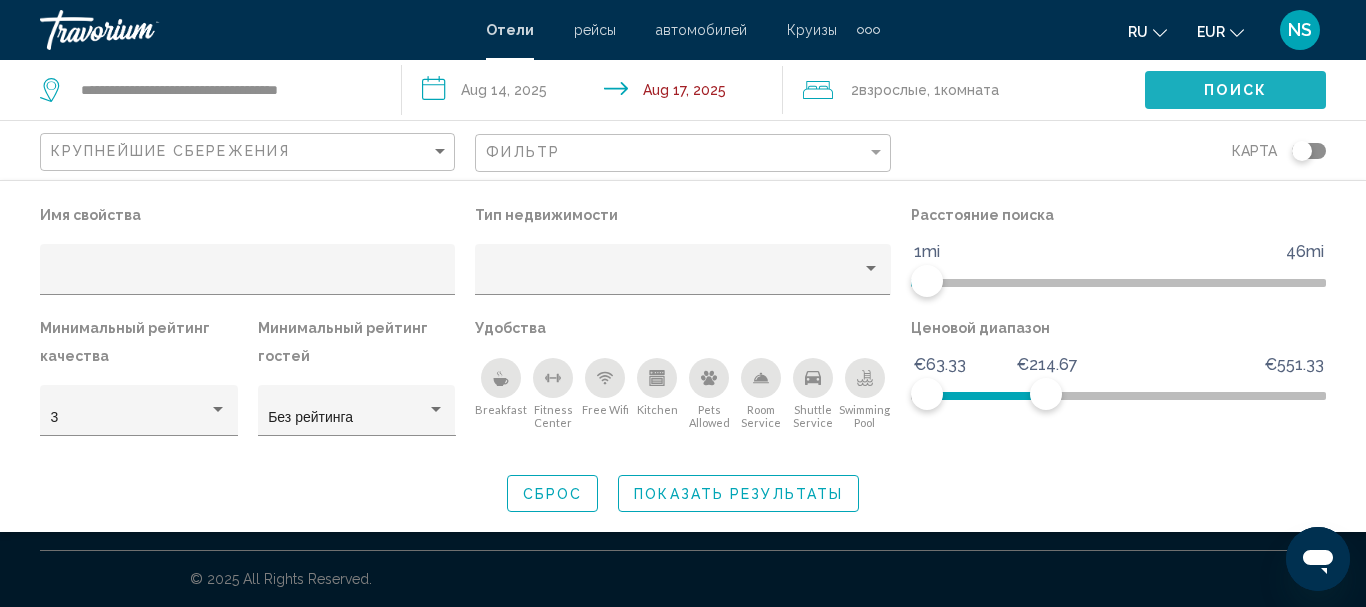 click on "Поиск" 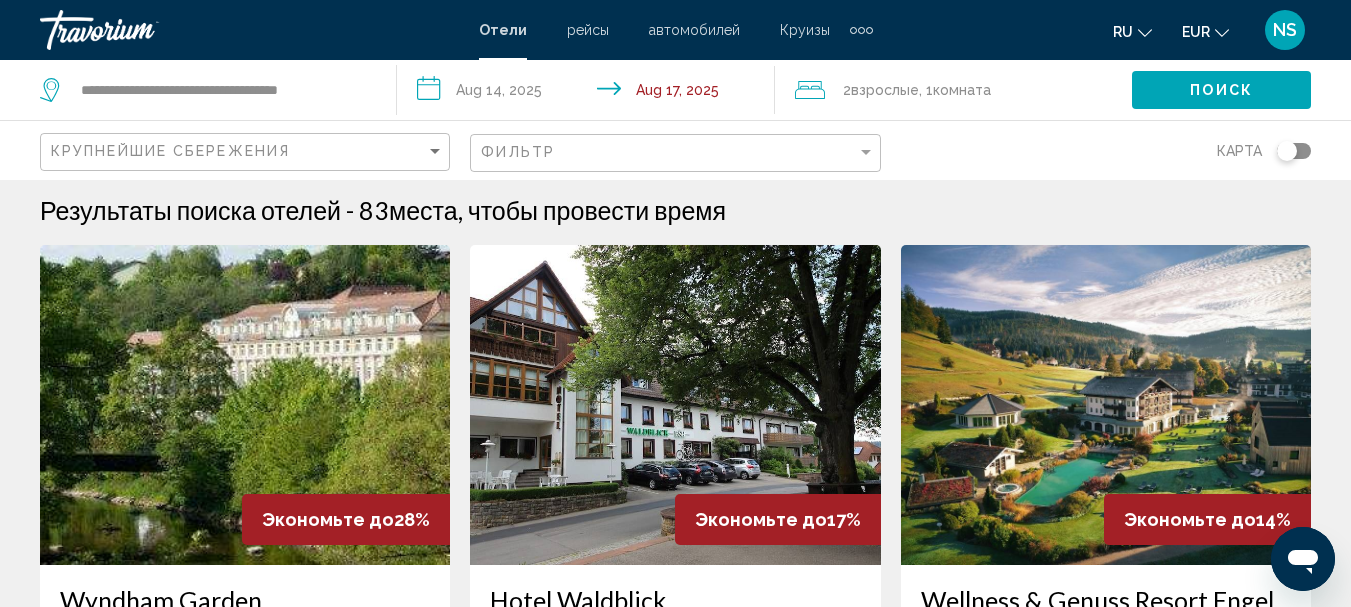 scroll, scrollTop: 0, scrollLeft: 0, axis: both 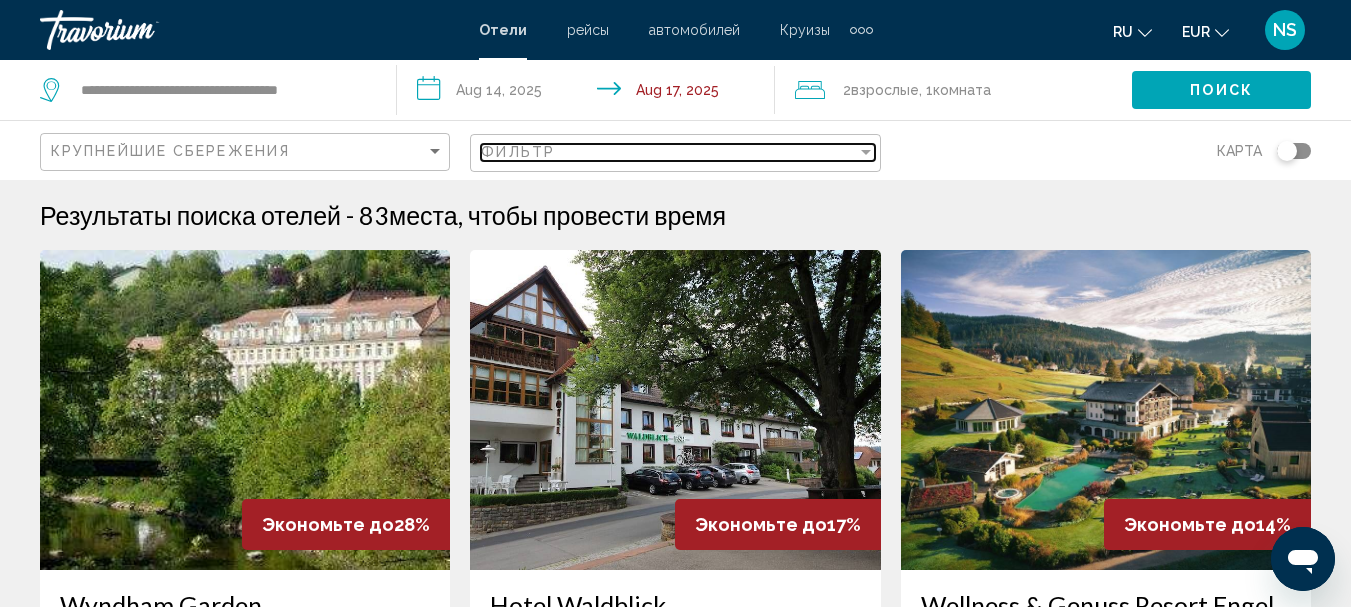 click at bounding box center [866, 152] 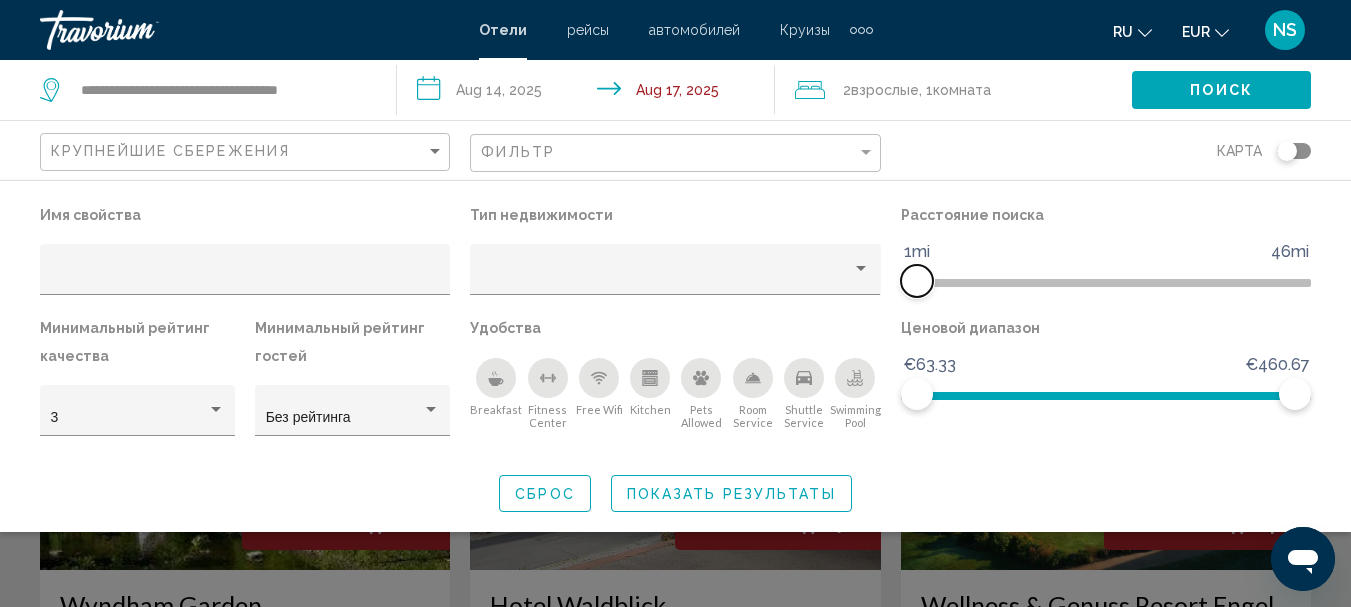 drag, startPoint x: 1146, startPoint y: 278, endPoint x: 942, endPoint y: 300, distance: 205.18285 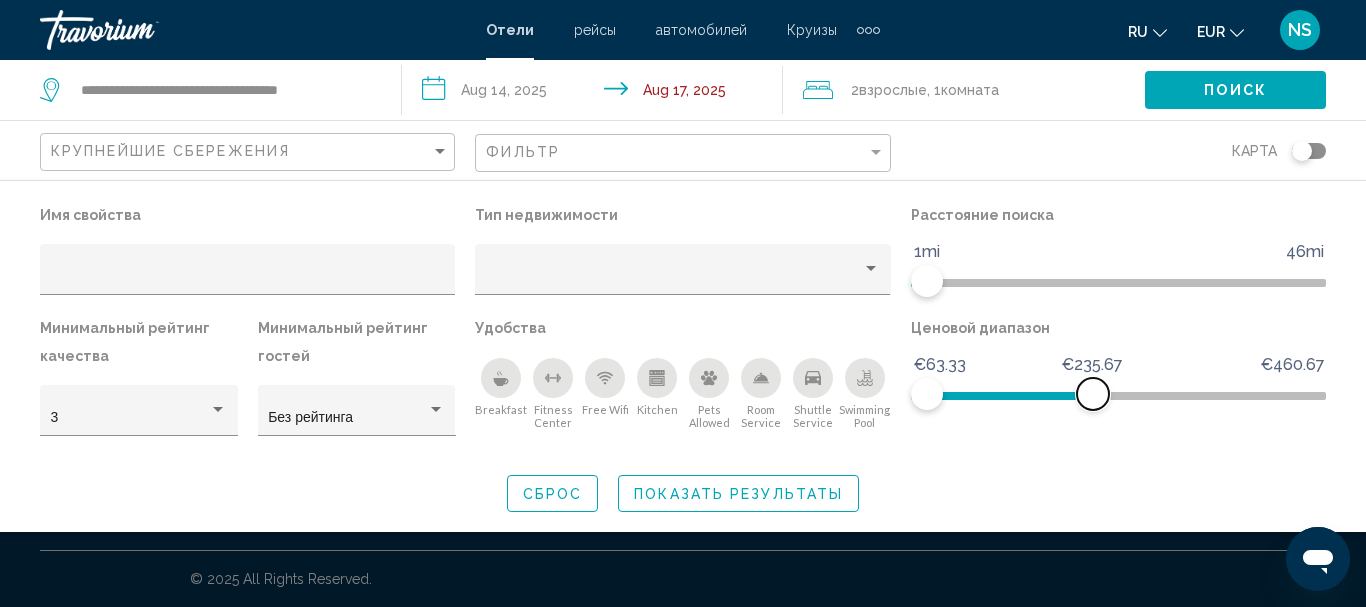 drag, startPoint x: 1312, startPoint y: 390, endPoint x: 1093, endPoint y: 397, distance: 219.11185 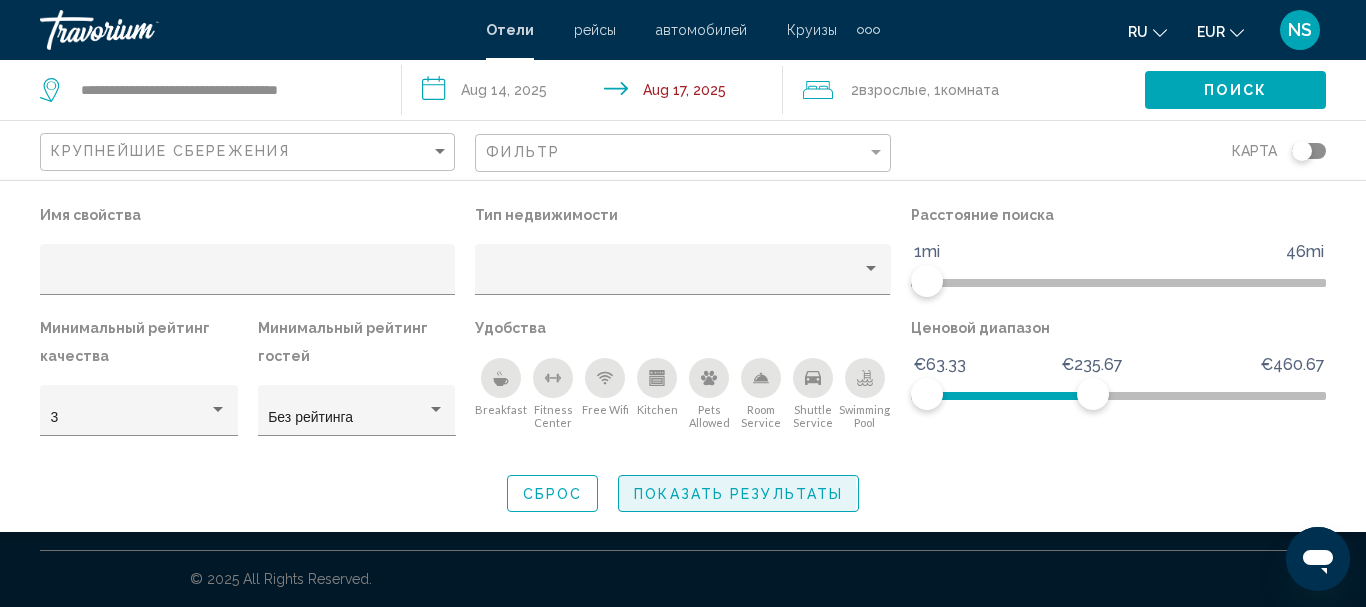 click on "Показать результаты" 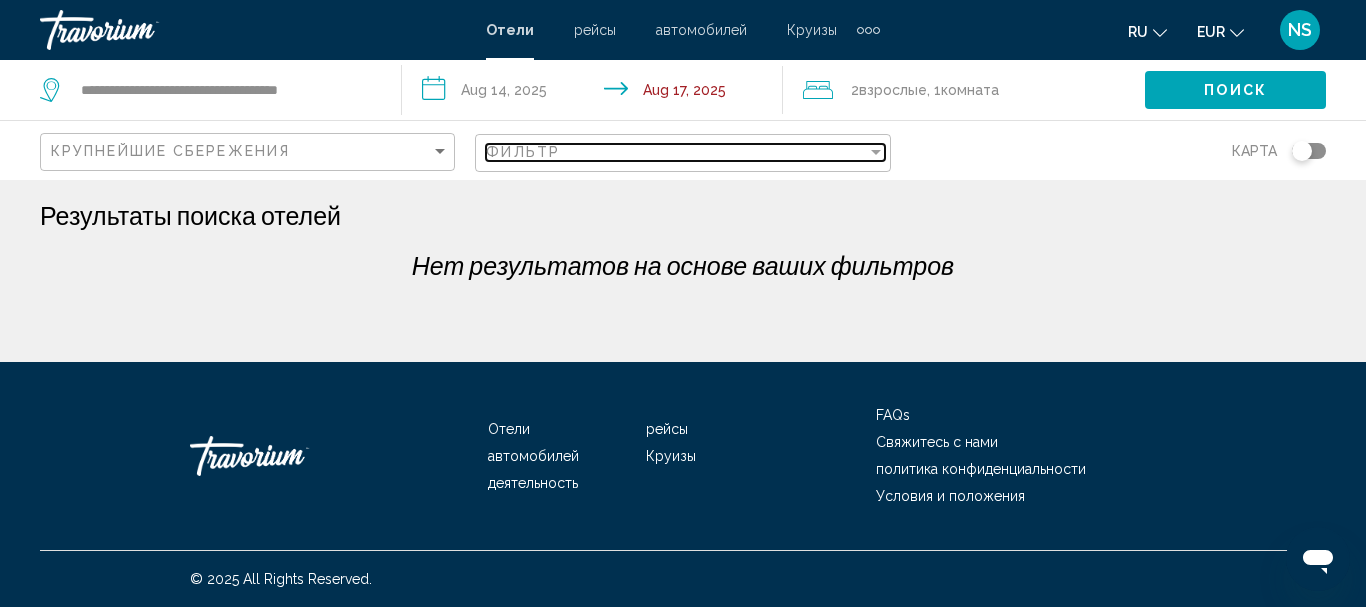 click at bounding box center [876, 152] 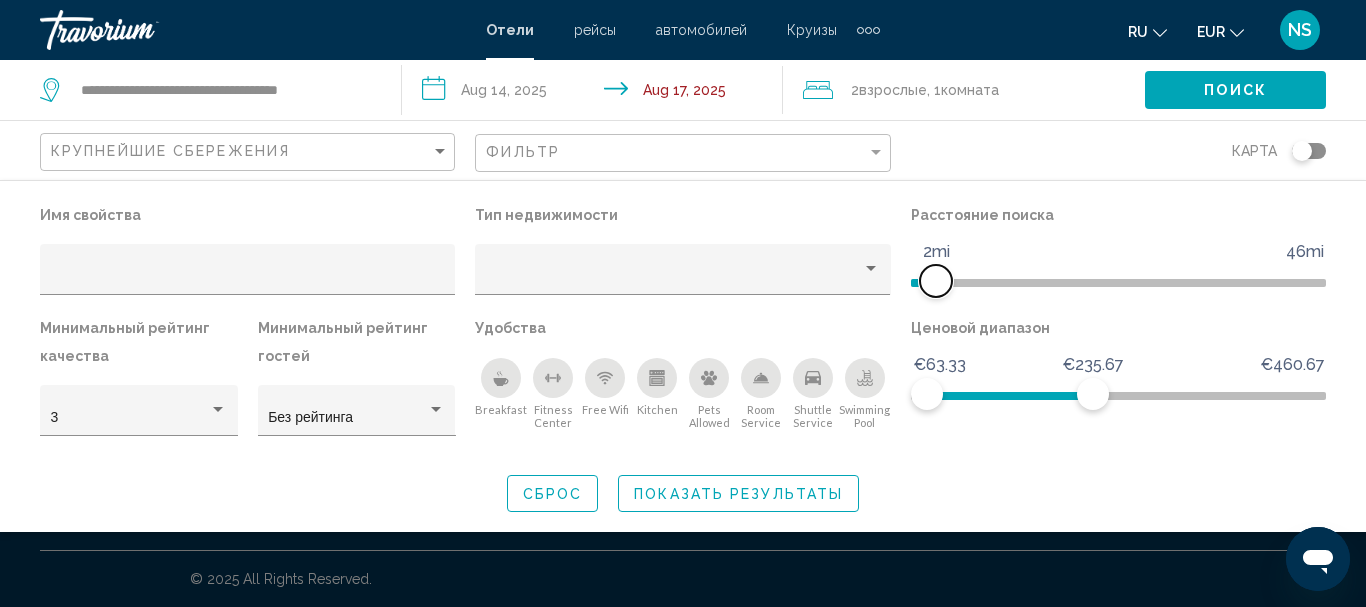 click 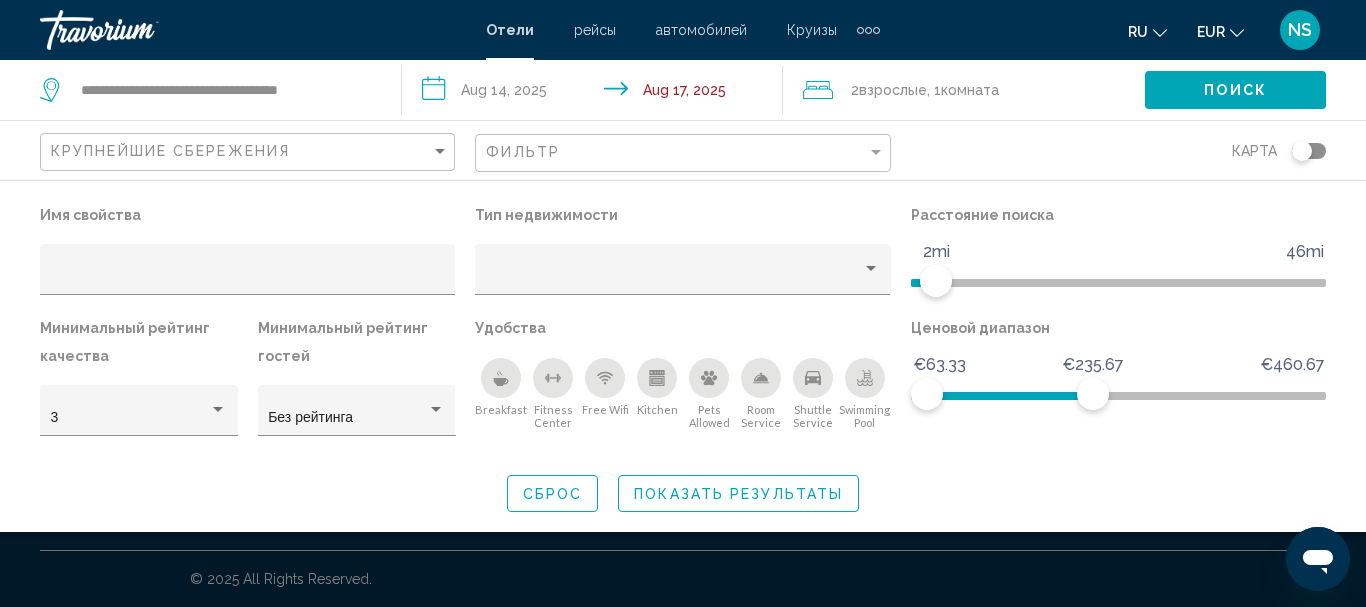 click on "Показать результаты" 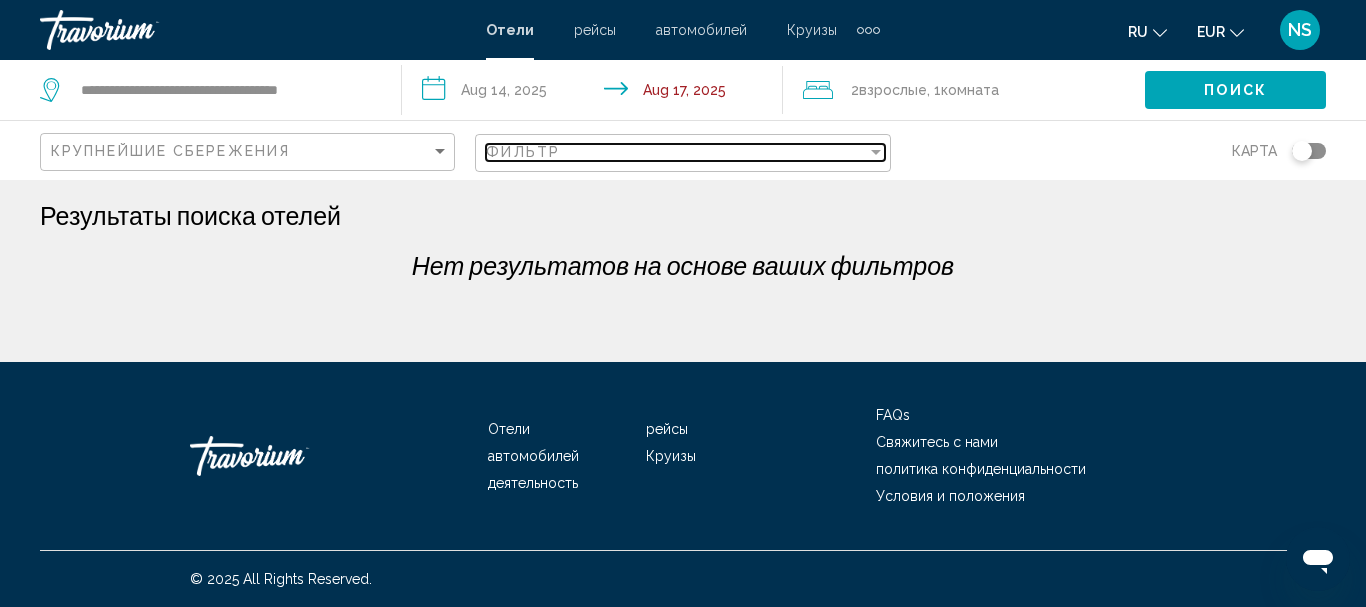 click at bounding box center (876, 152) 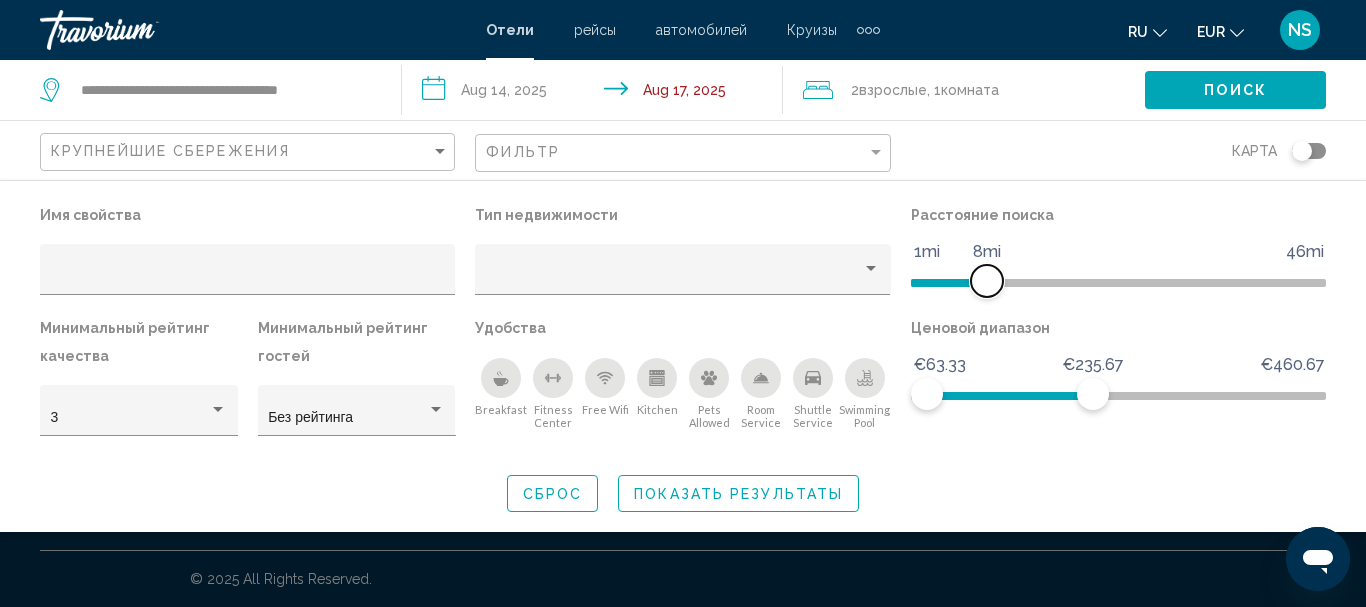 drag, startPoint x: 934, startPoint y: 284, endPoint x: 981, endPoint y: 280, distance: 47.169907 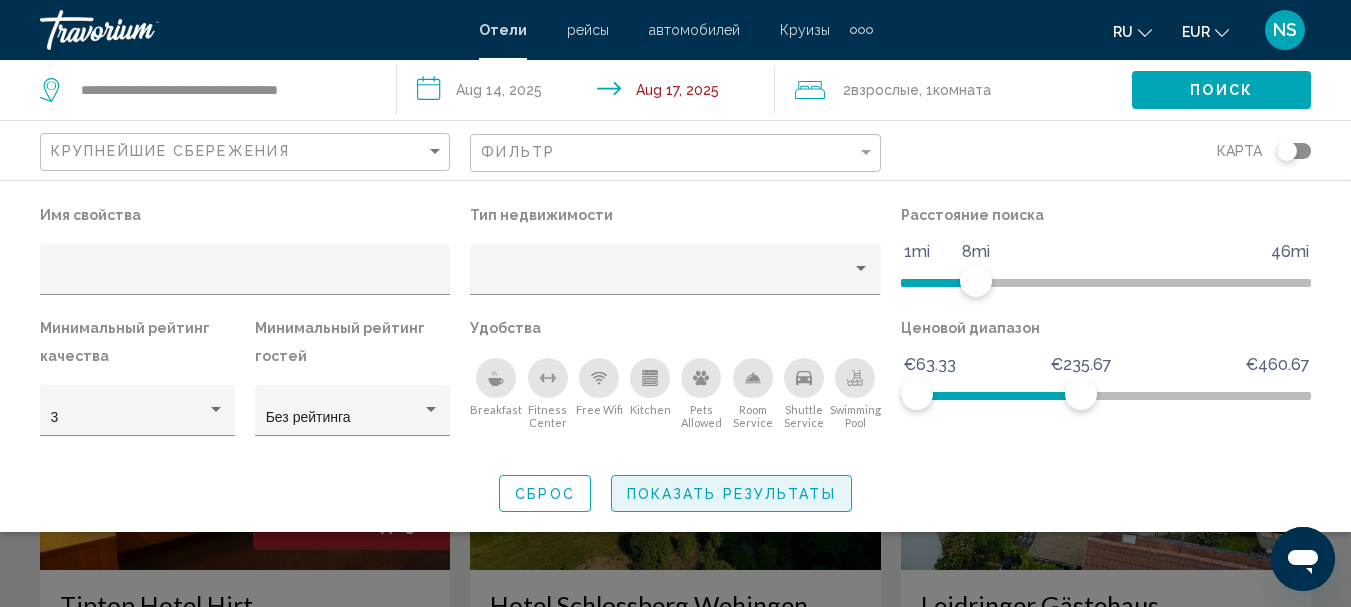 click on "Показать результаты" 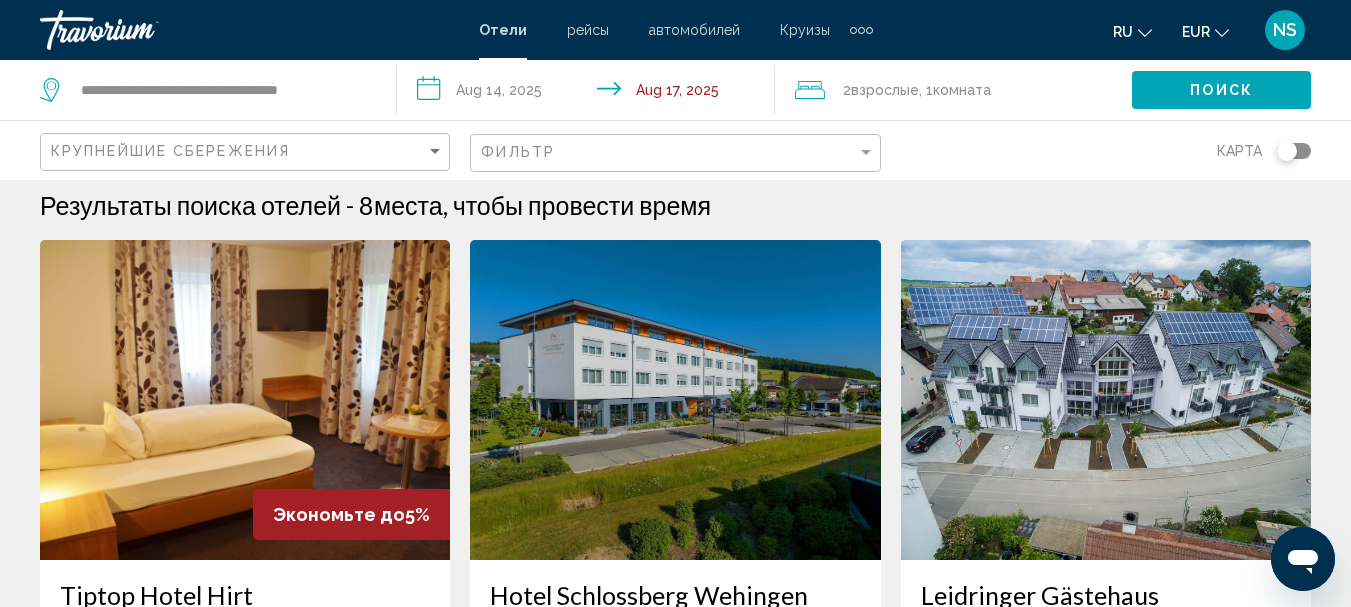 scroll, scrollTop: 0, scrollLeft: 0, axis: both 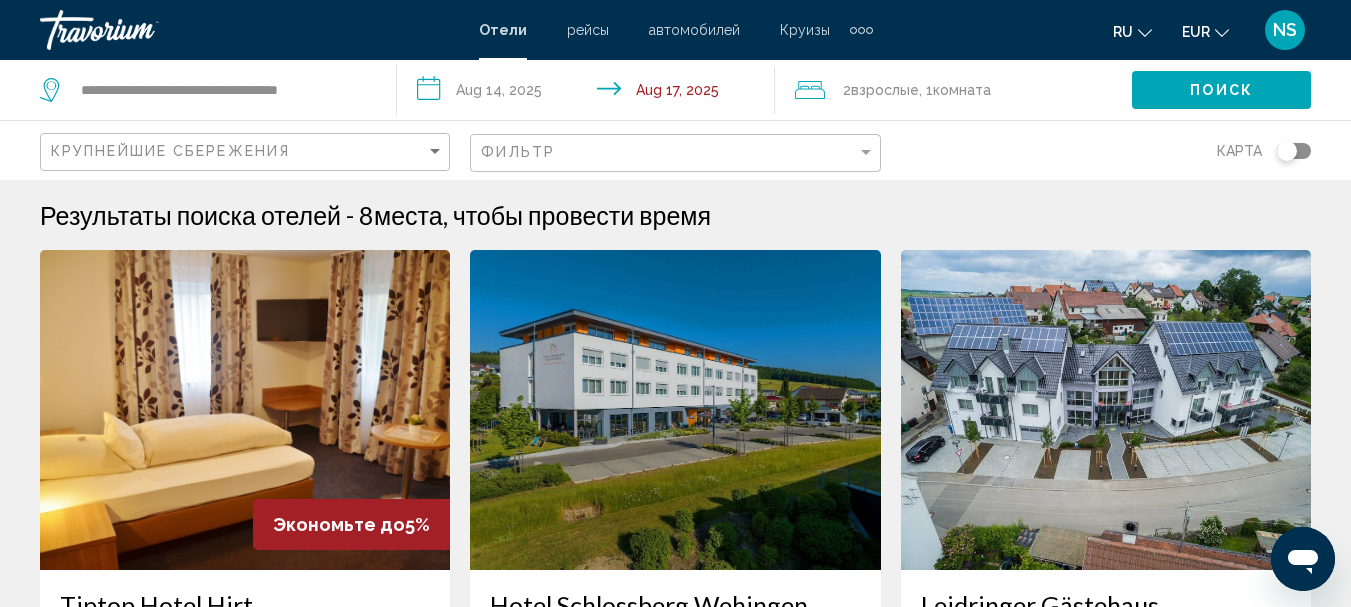 click 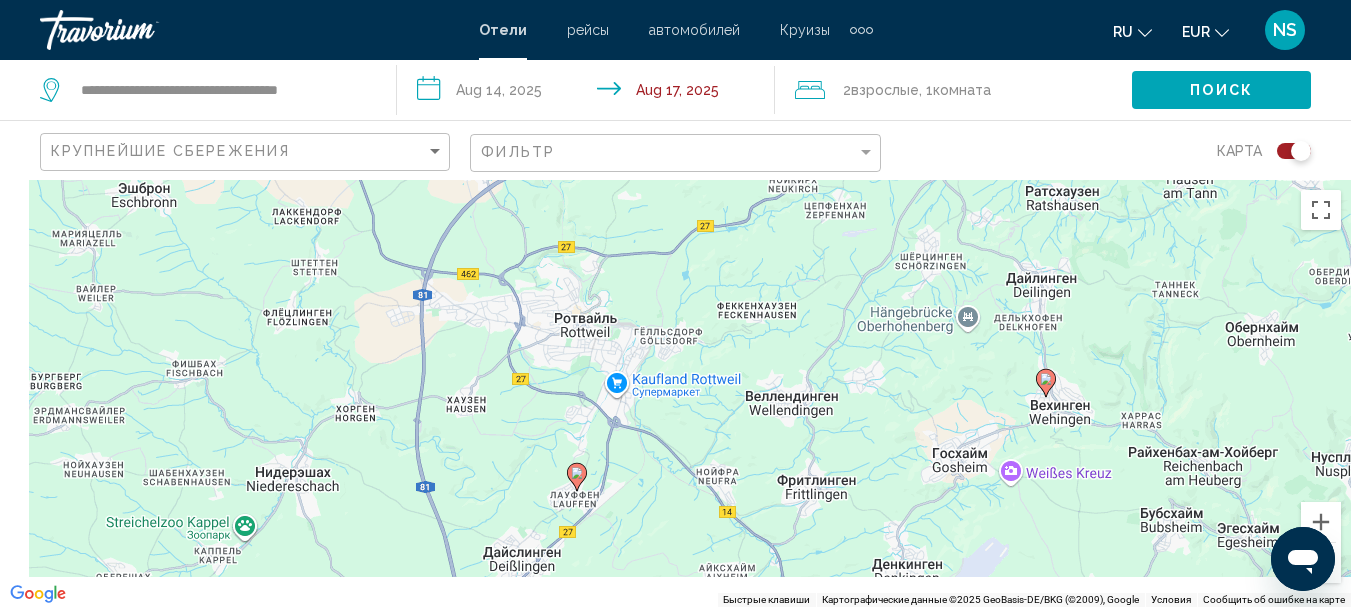 drag, startPoint x: 609, startPoint y: 488, endPoint x: 785, endPoint y: 289, distance: 265.66333 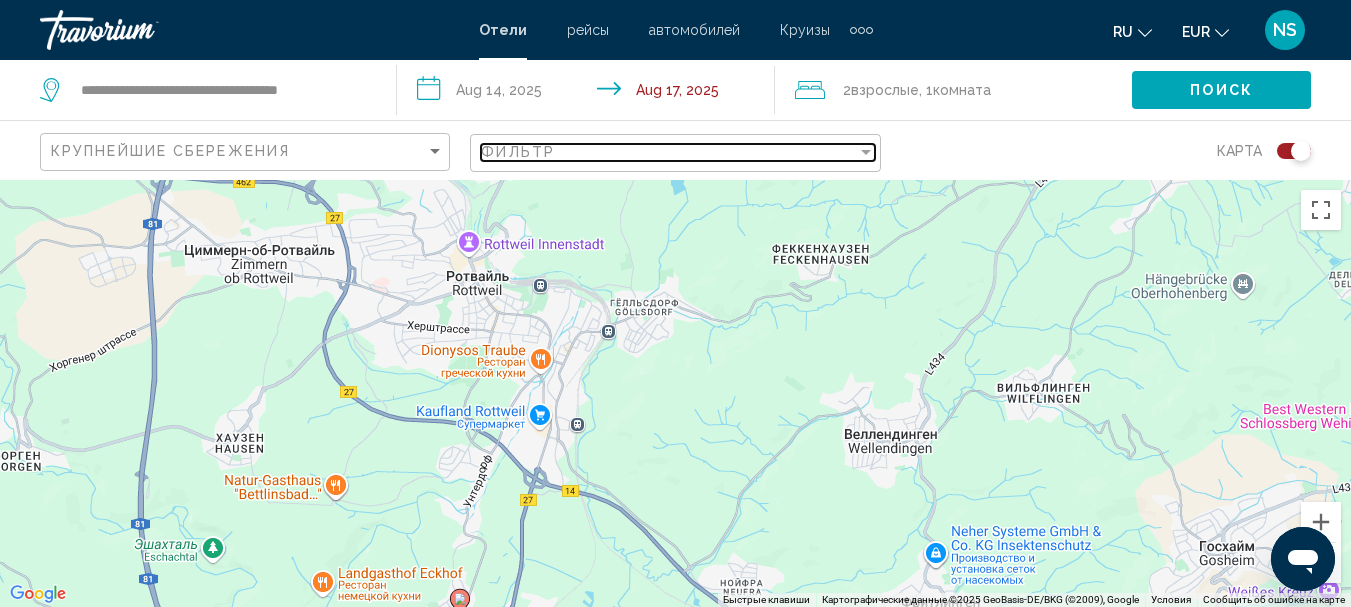 click at bounding box center [866, 152] 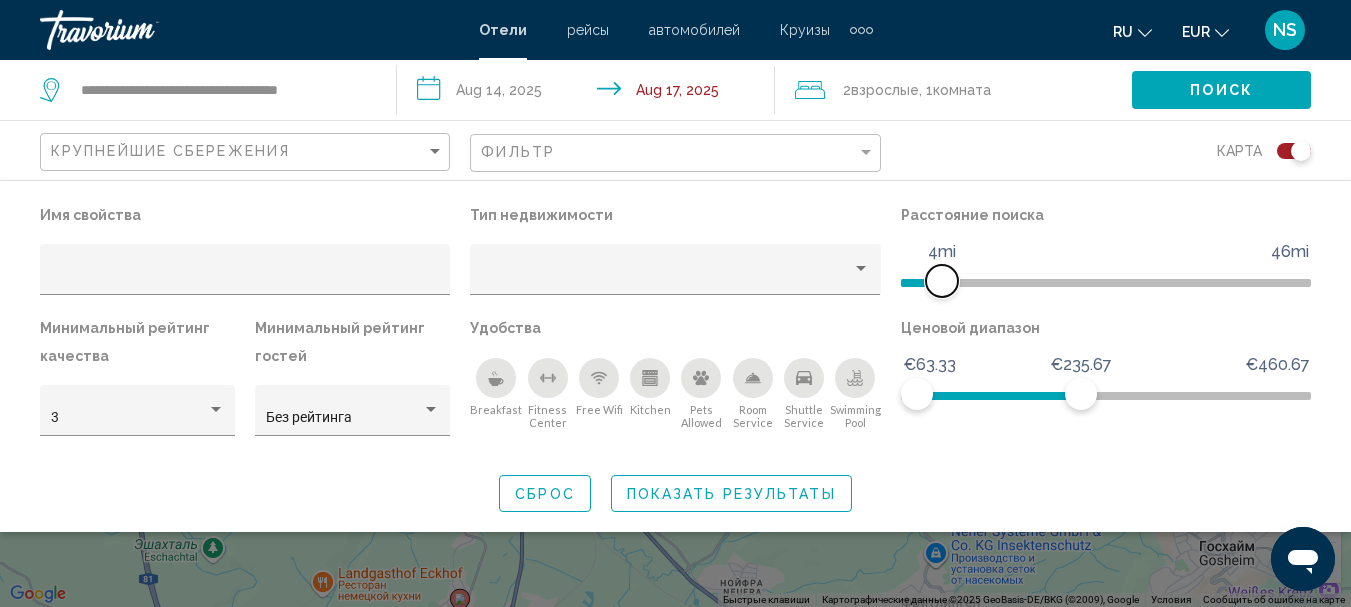 drag, startPoint x: 973, startPoint y: 277, endPoint x: 940, endPoint y: 275, distance: 33.06055 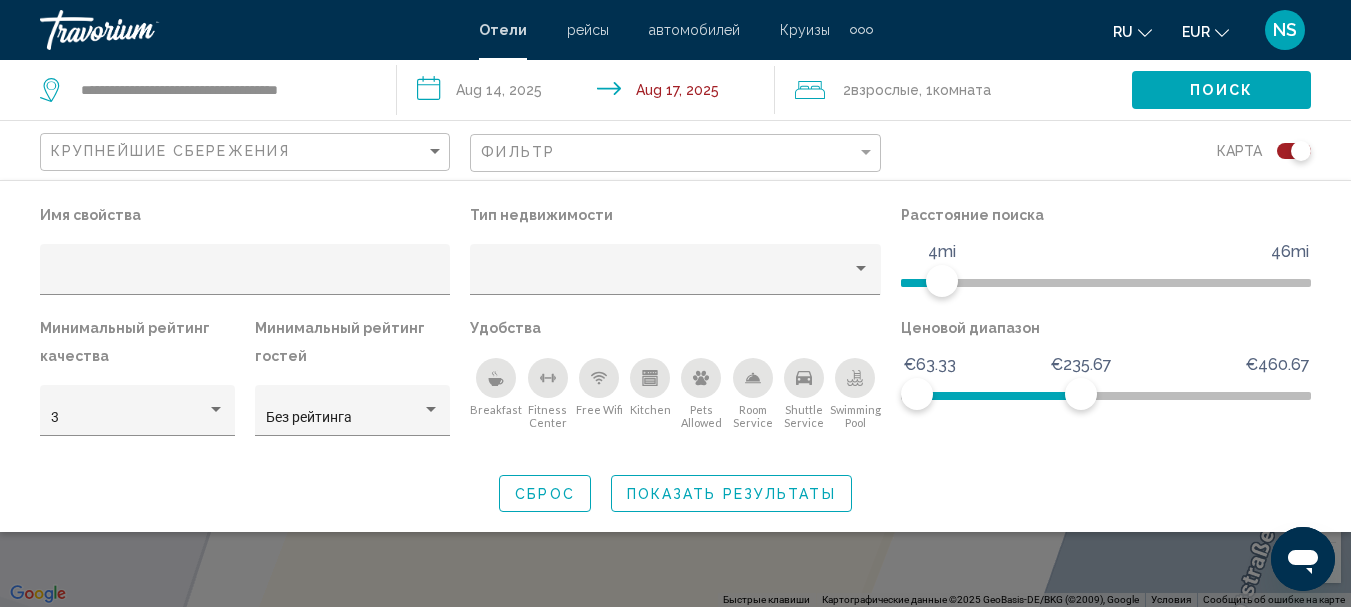 click on "Показать результаты" 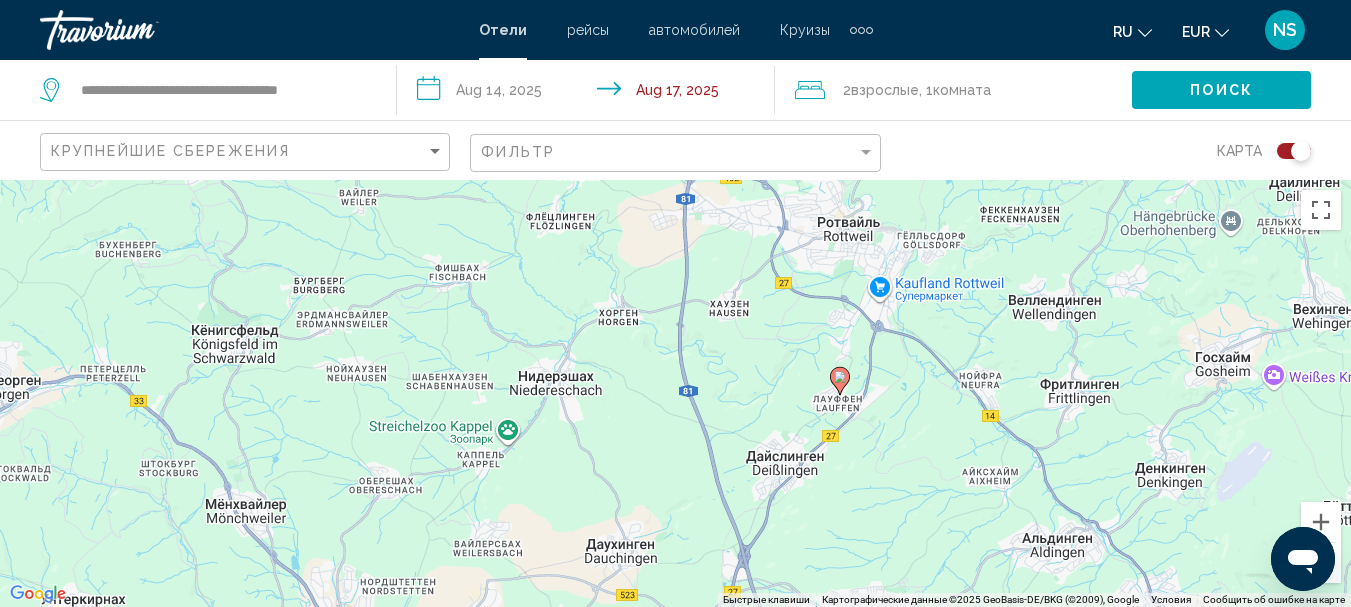drag, startPoint x: 902, startPoint y: 456, endPoint x: 868, endPoint y: 417, distance: 51.739735 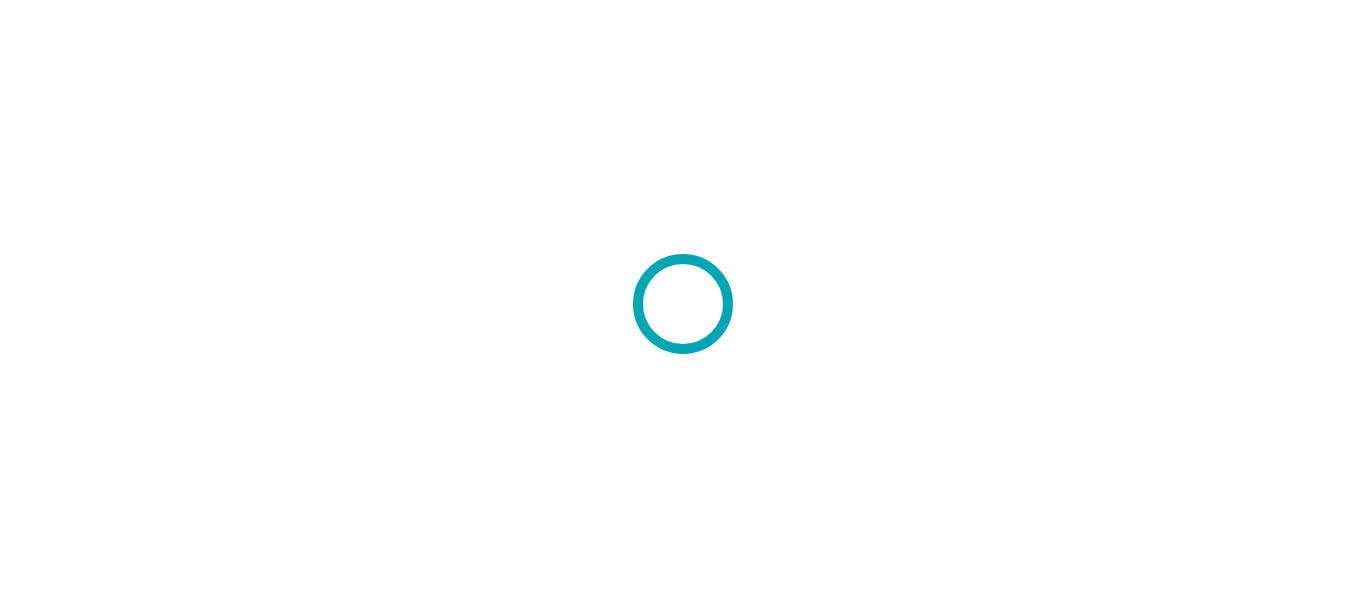 scroll, scrollTop: 0, scrollLeft: 0, axis: both 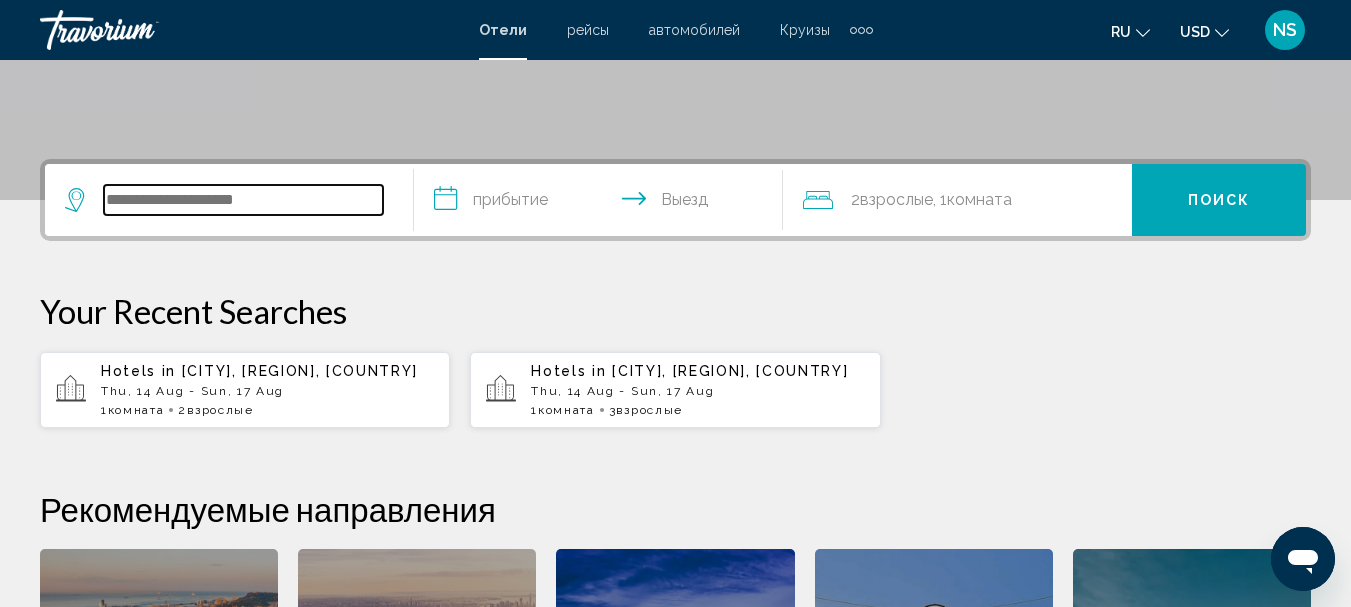 click at bounding box center [243, 200] 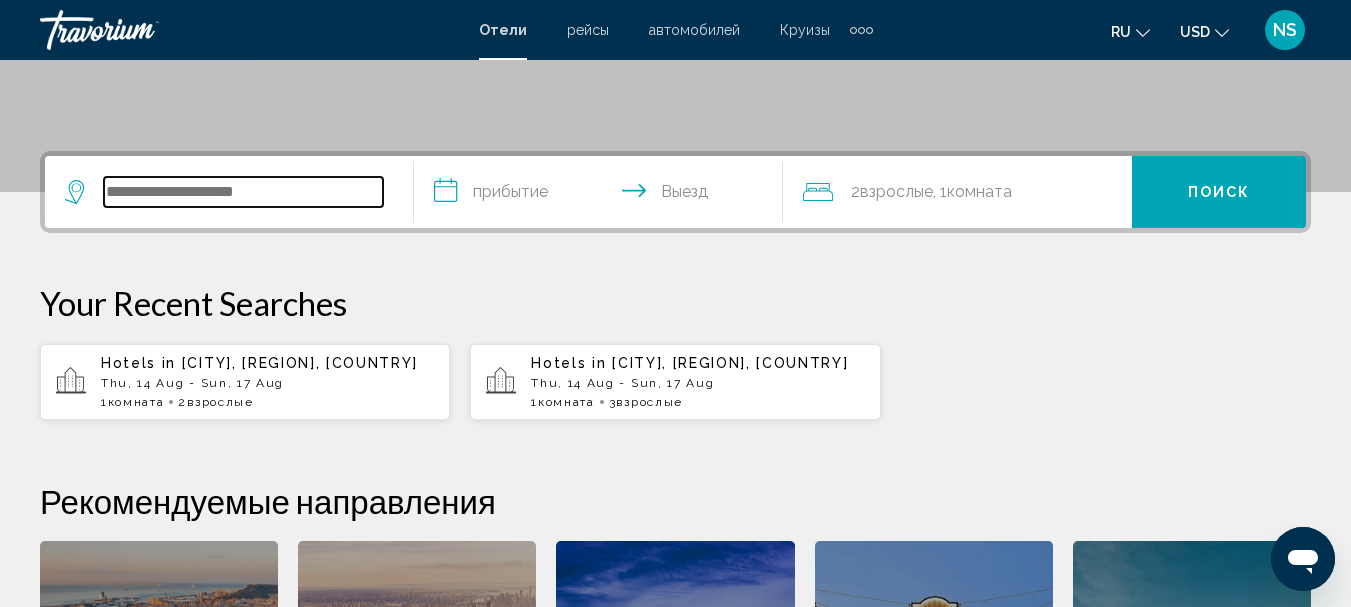 scroll, scrollTop: 494, scrollLeft: 0, axis: vertical 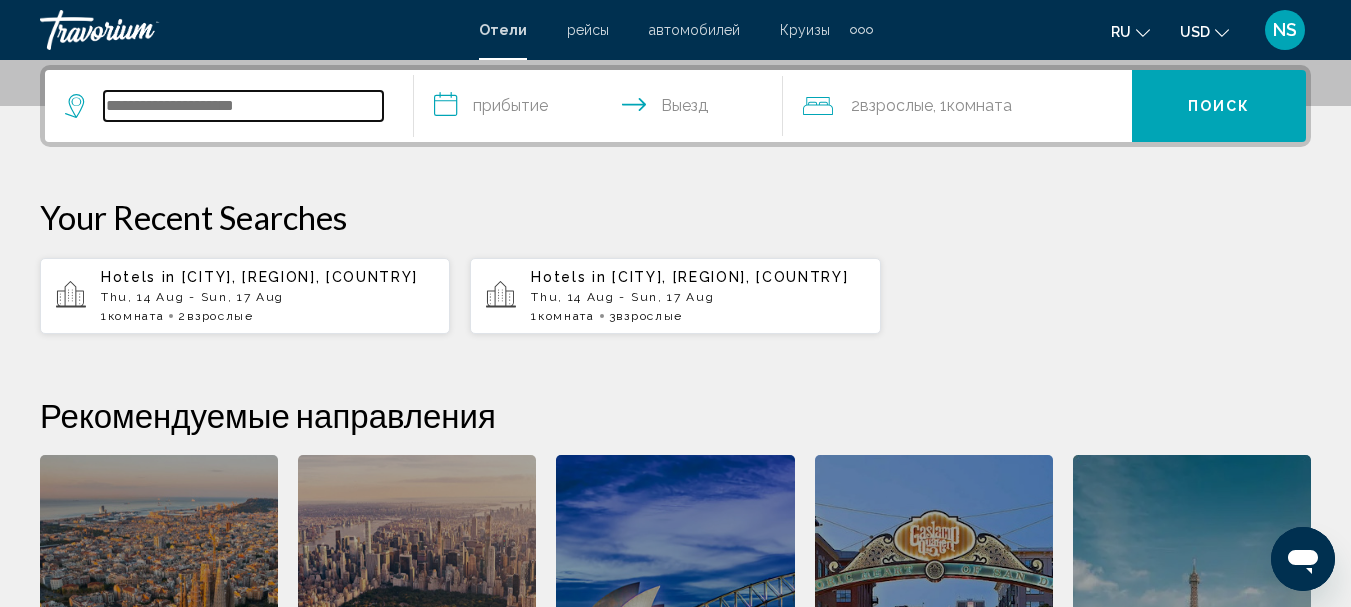 click at bounding box center [243, 106] 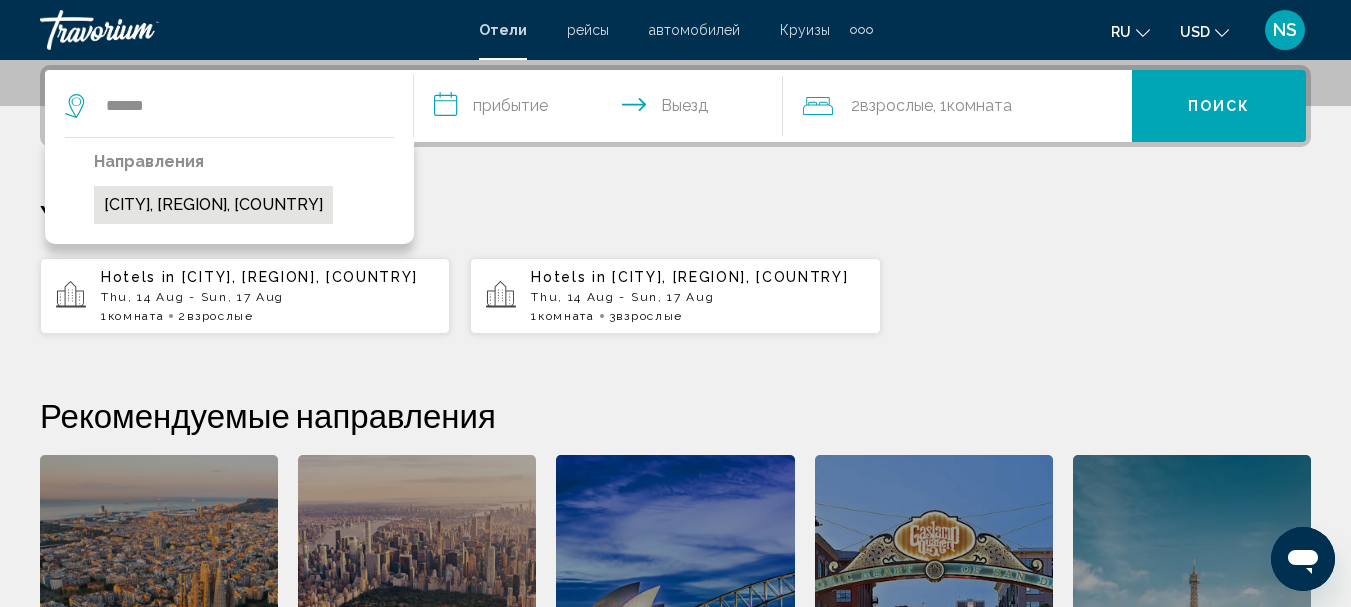 click on "[CITY], [REGION], [COUNTRY]" at bounding box center [213, 205] 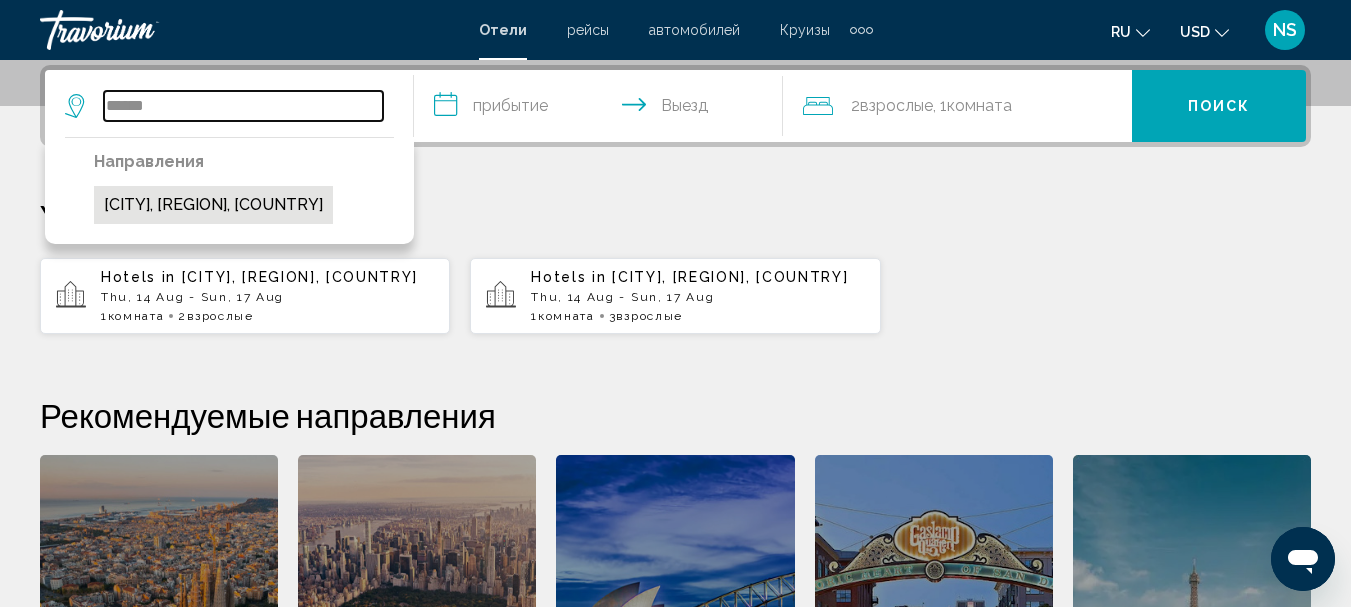 type on "**********" 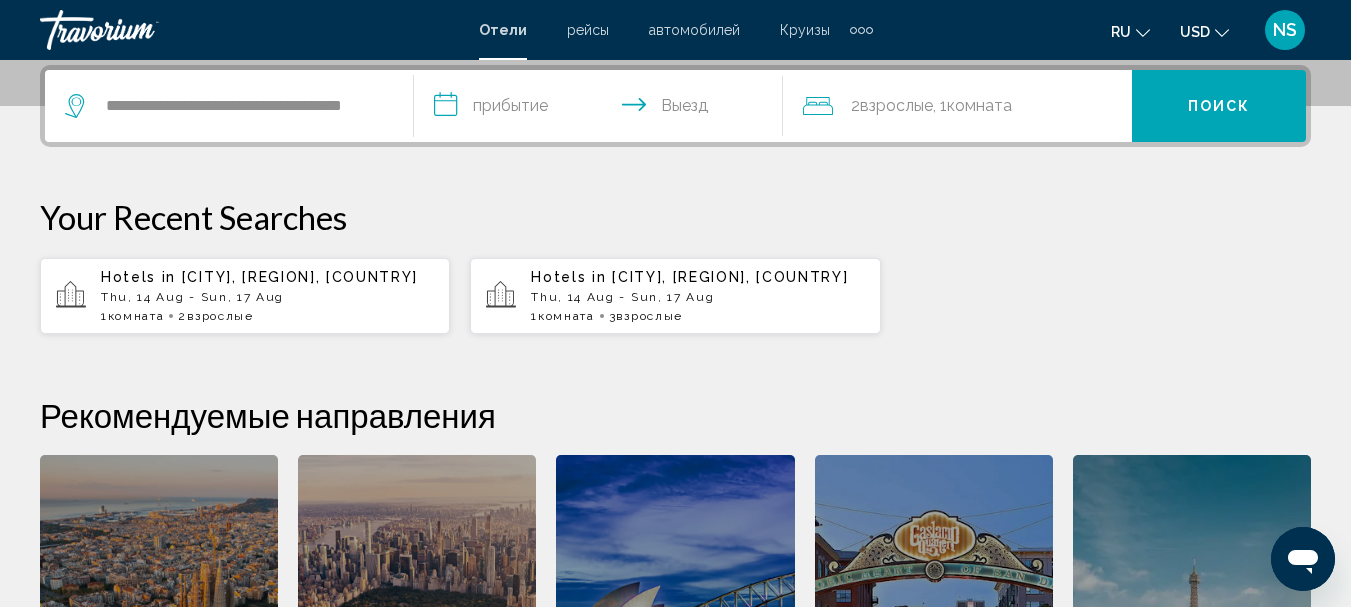click on "**********" at bounding box center [602, 109] 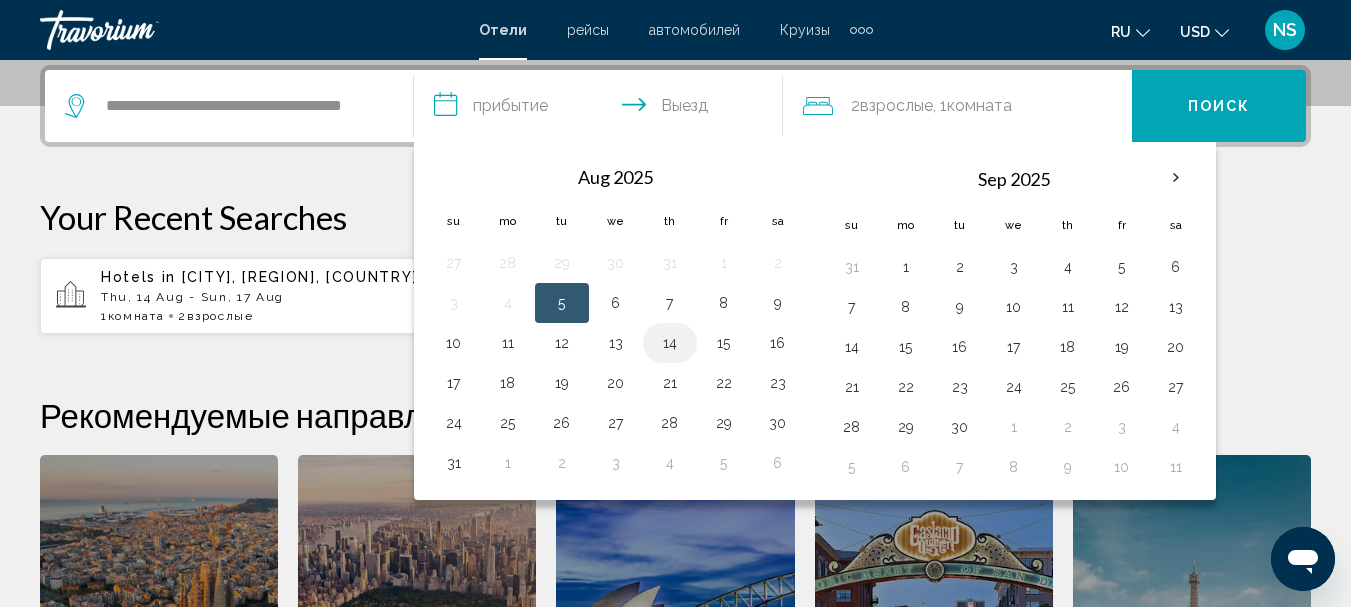 click on "14" at bounding box center [670, 343] 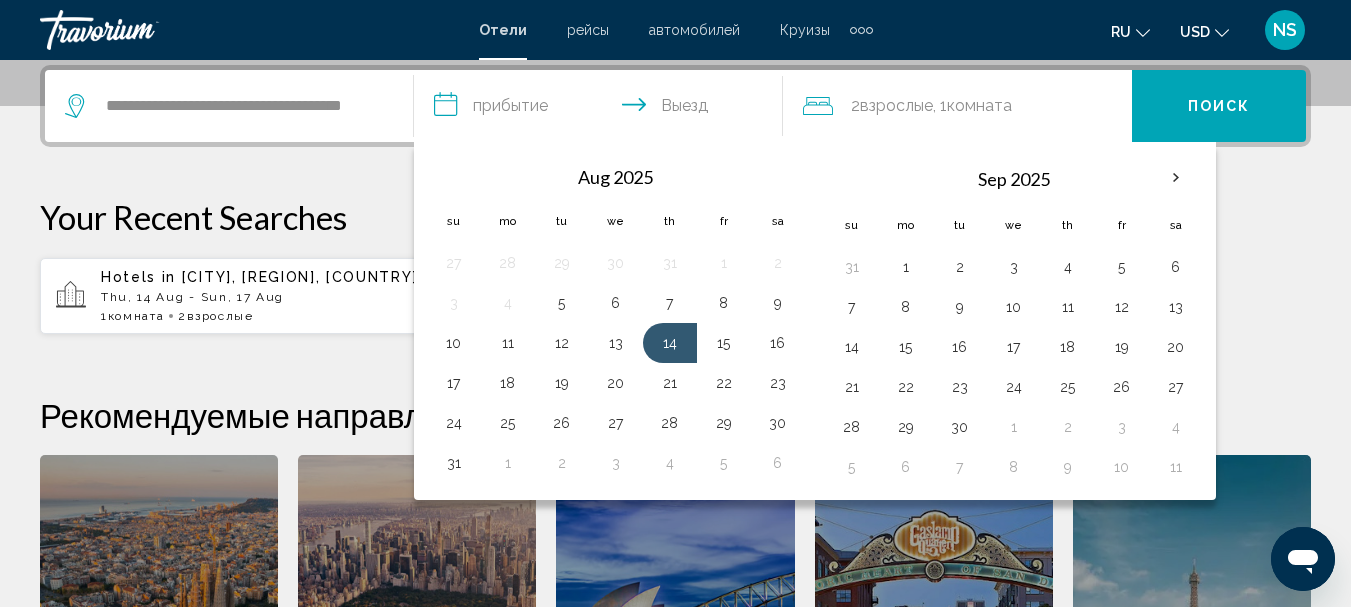 click on "**********" at bounding box center (602, 109) 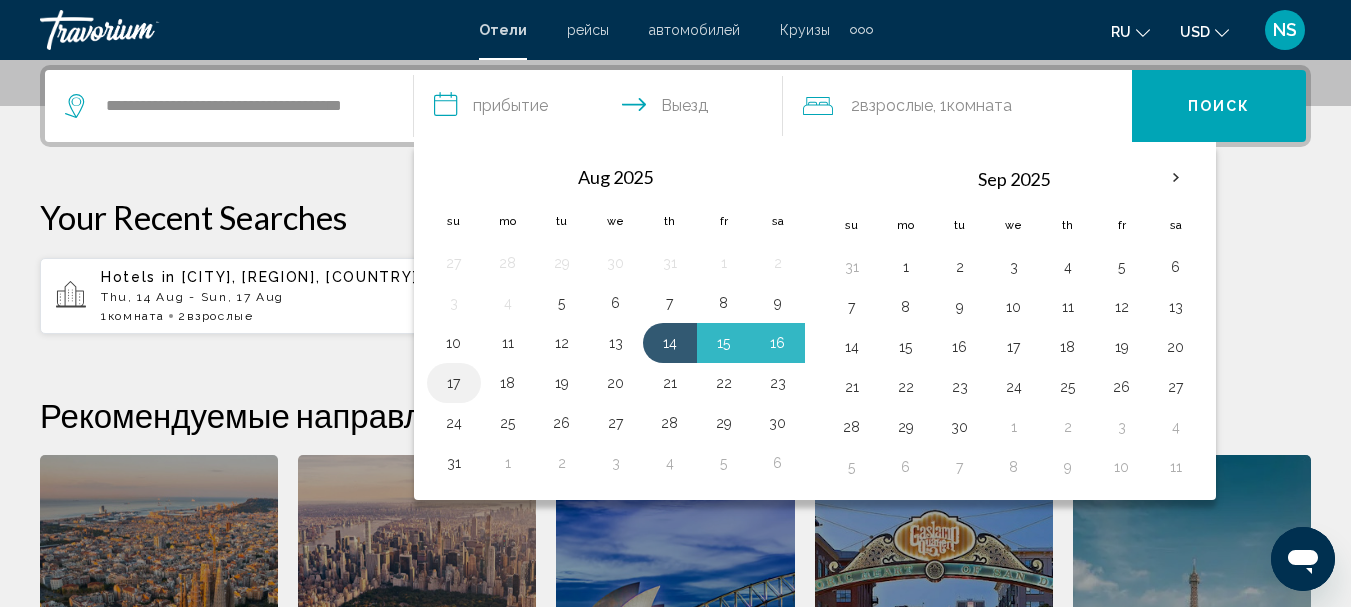 click on "17" at bounding box center (454, 383) 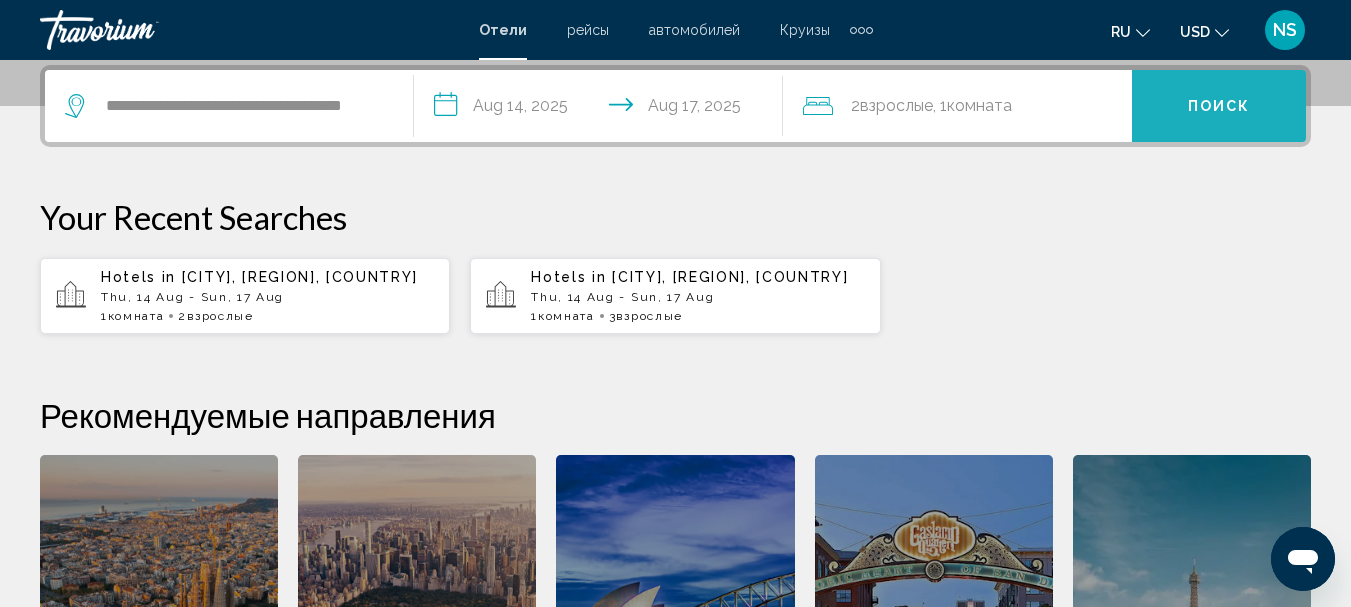 click on "Поиск" at bounding box center [1219, 107] 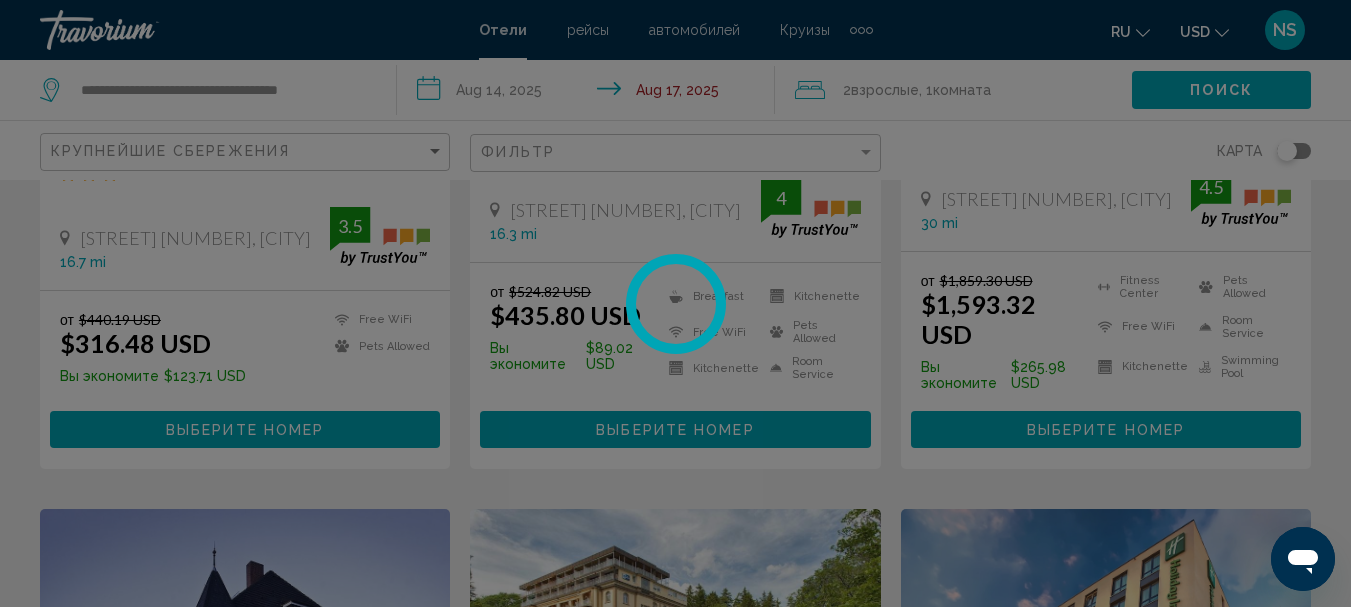 scroll, scrollTop: 0, scrollLeft: 0, axis: both 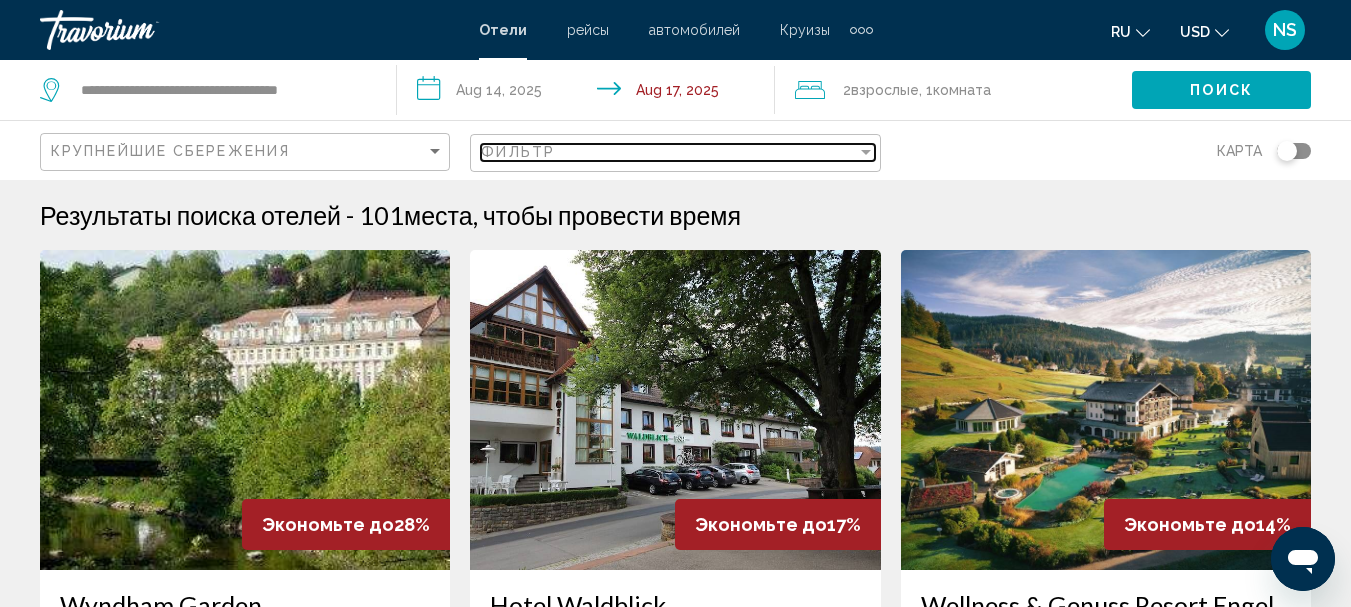 click at bounding box center (866, 152) 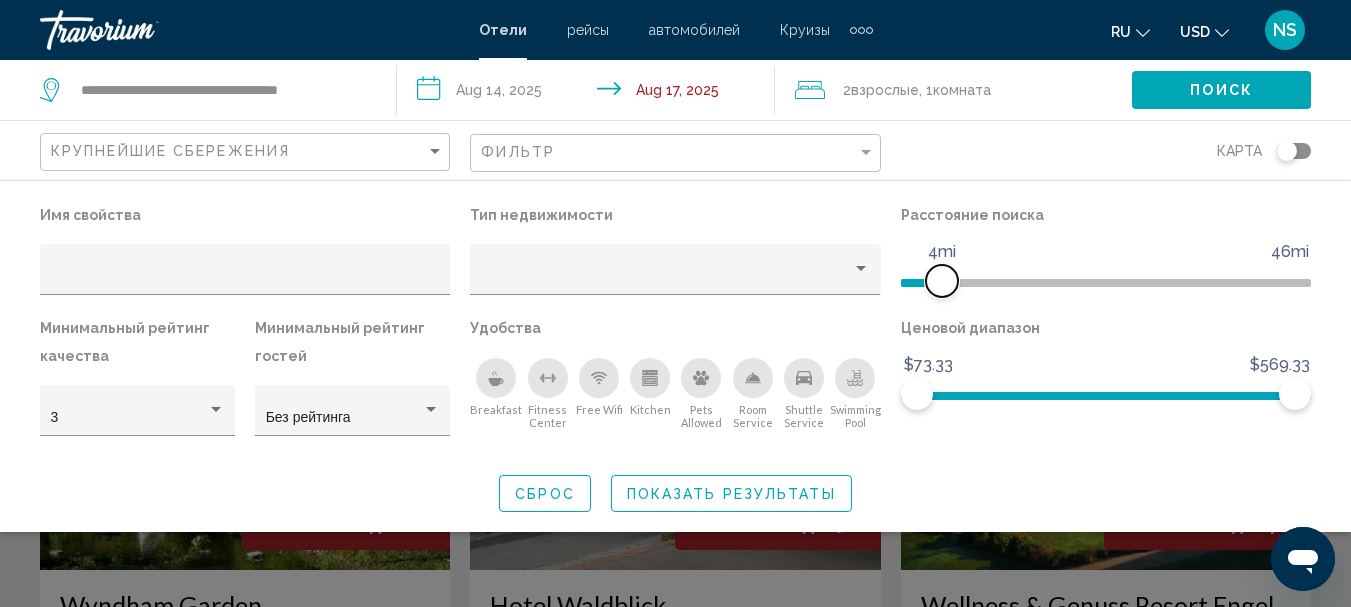 drag, startPoint x: 1160, startPoint y: 282, endPoint x: 991, endPoint y: 331, distance: 175.96022 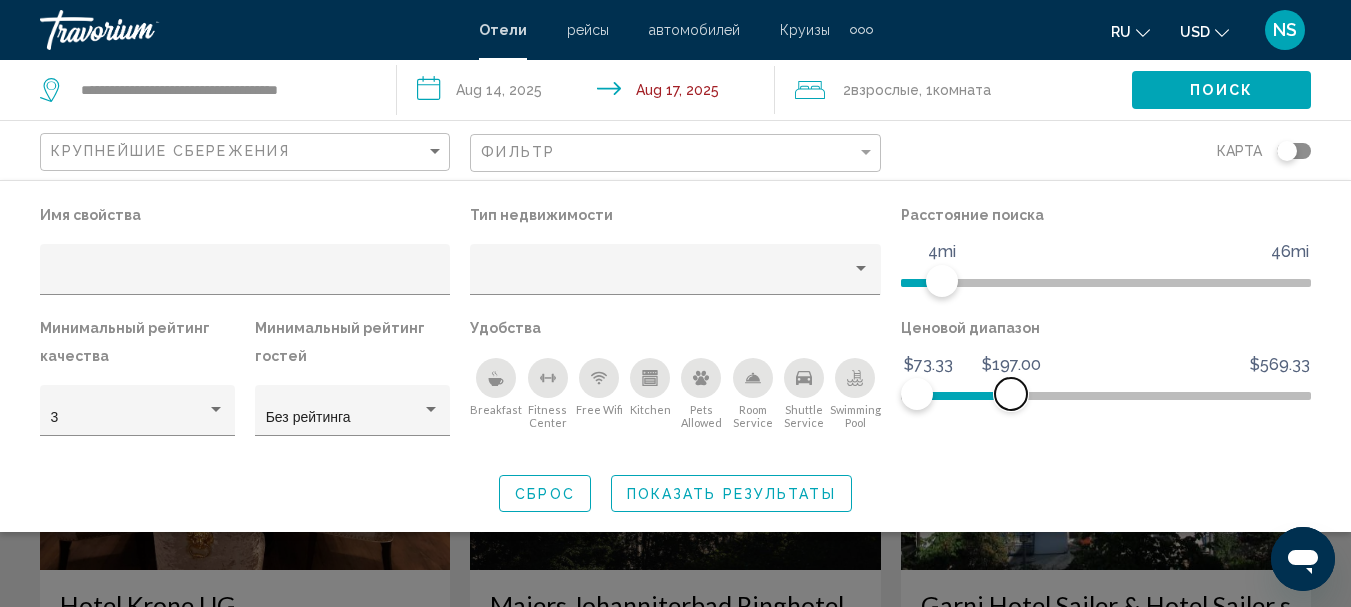 drag, startPoint x: 1304, startPoint y: 387, endPoint x: 1011, endPoint y: 400, distance: 293.28827 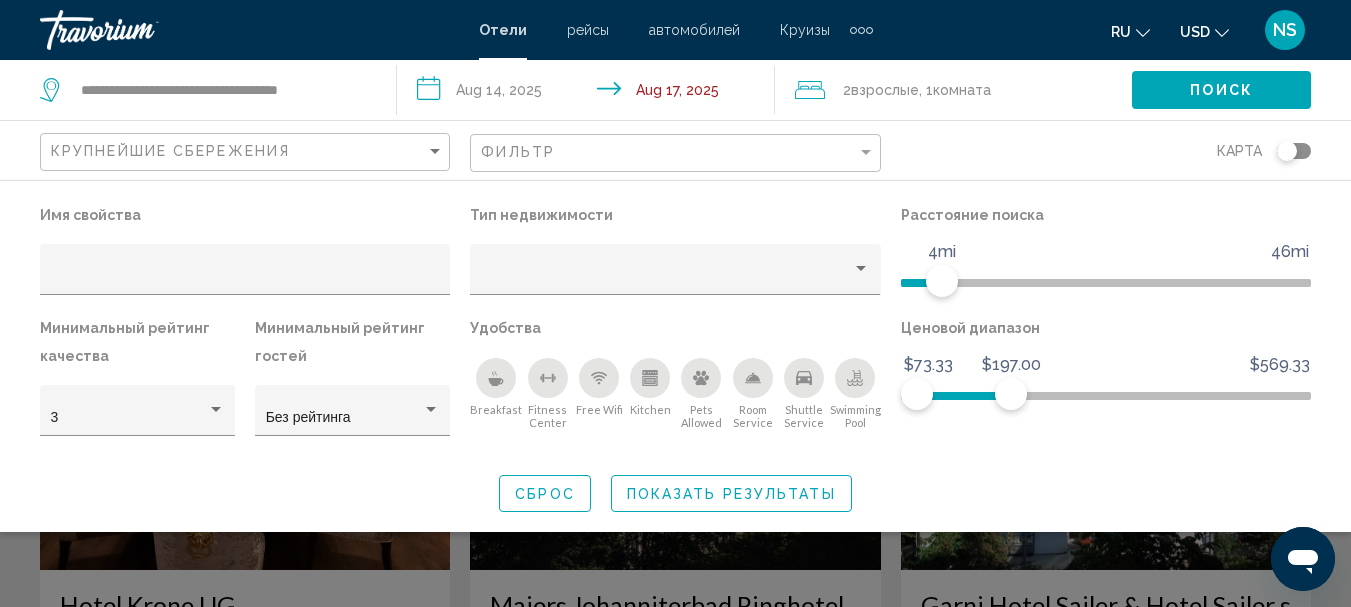 click 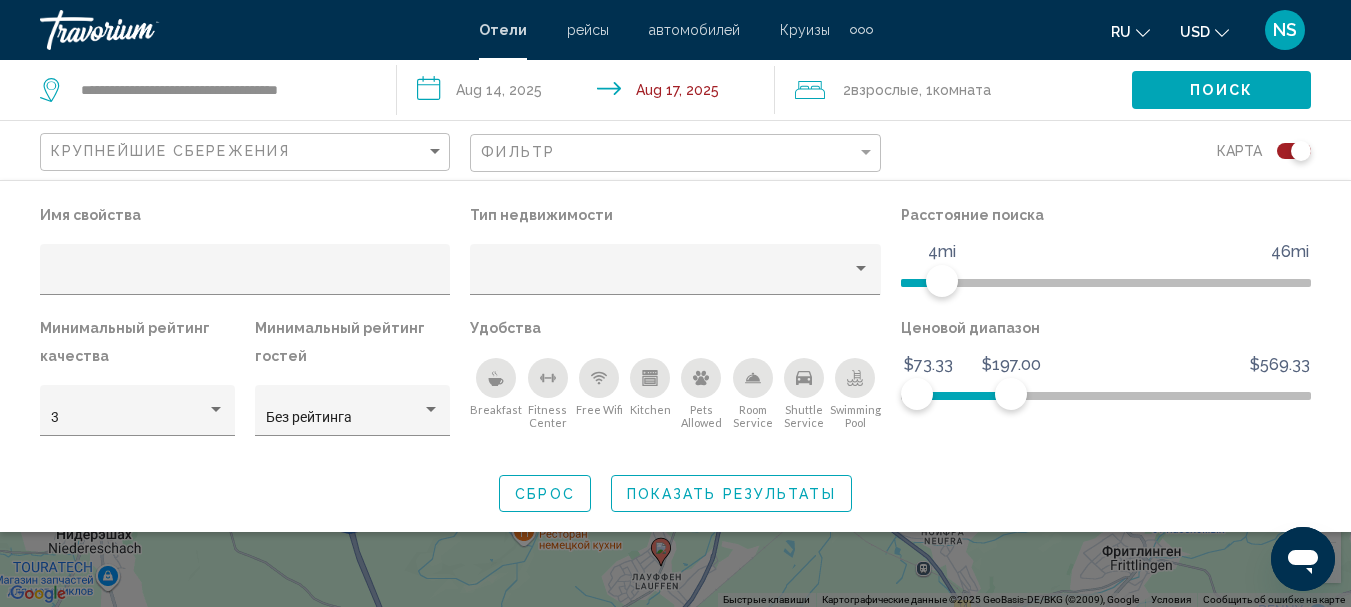 click on "Показать результаты" 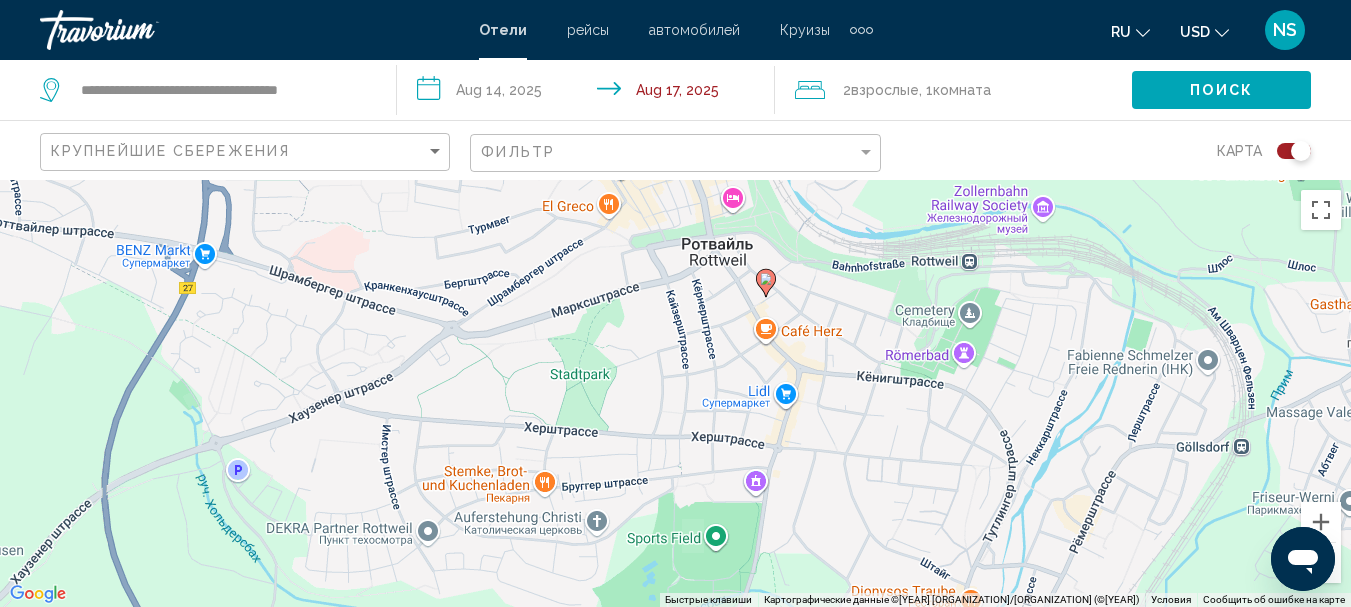 drag, startPoint x: 769, startPoint y: 217, endPoint x: 803, endPoint y: 390, distance: 176.30939 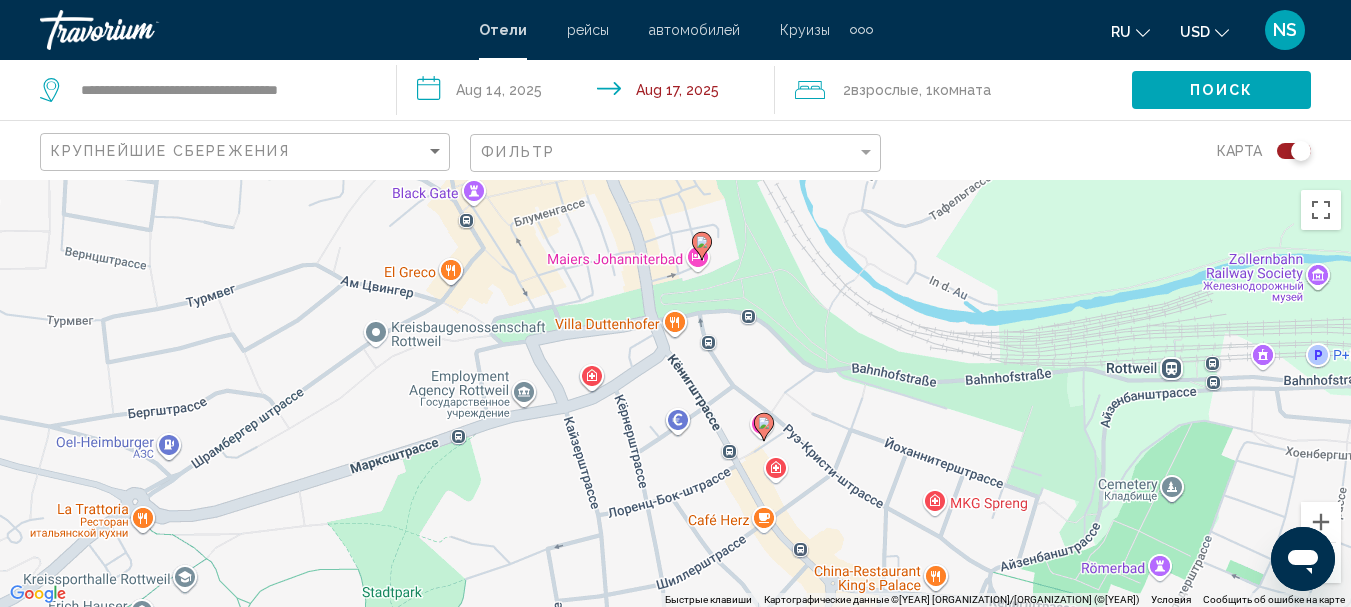 drag, startPoint x: 782, startPoint y: 286, endPoint x: 852, endPoint y: 478, distance: 204.36243 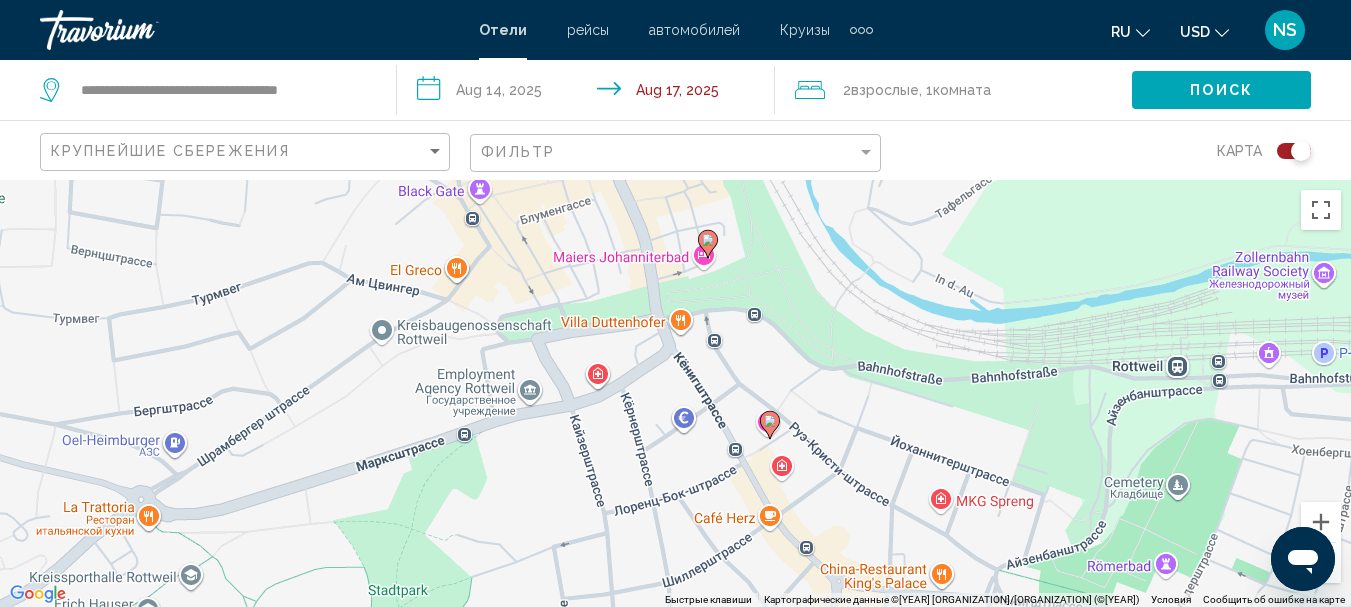 click 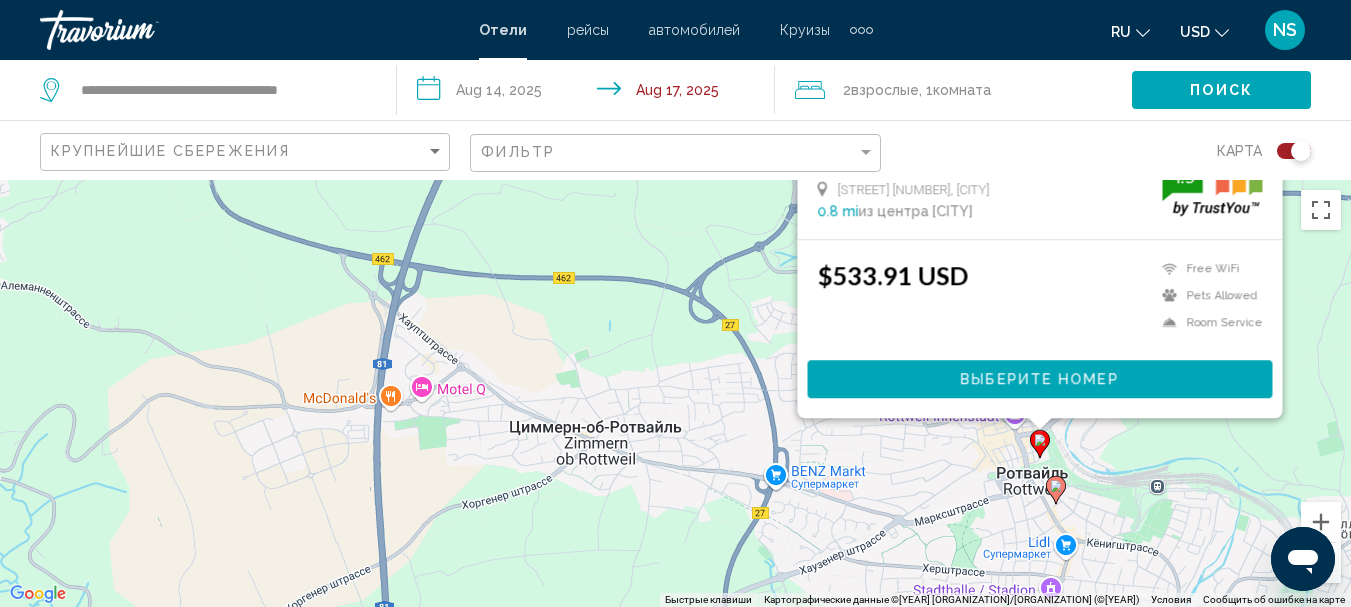 click 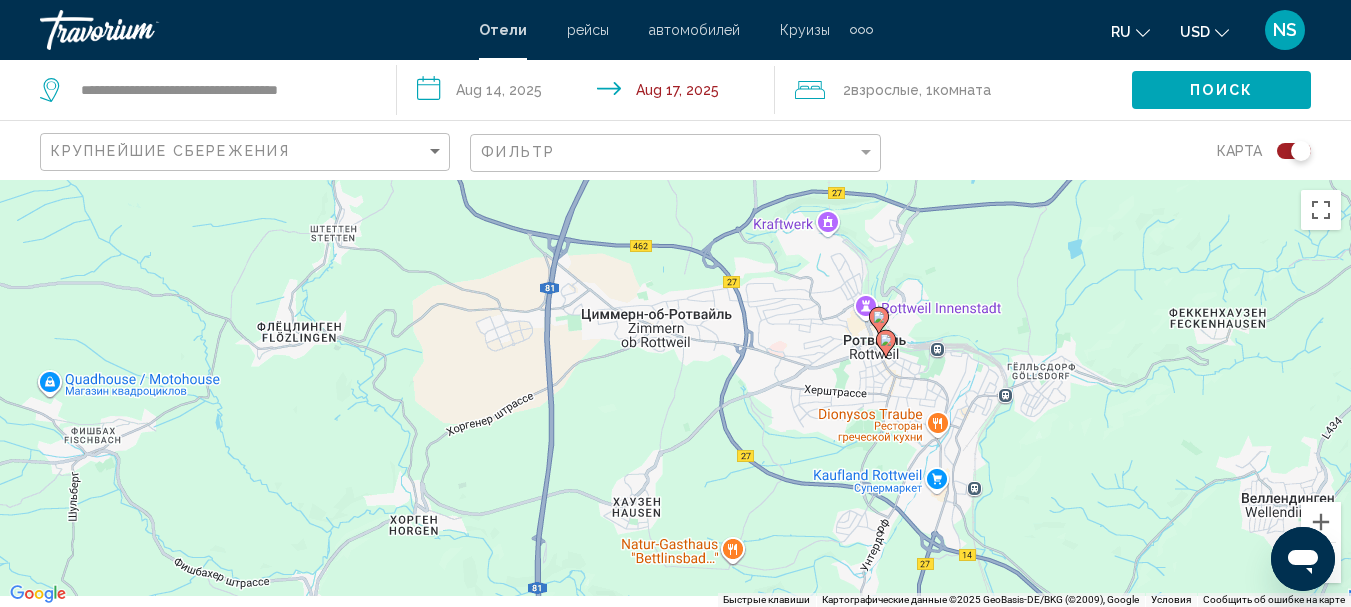 drag, startPoint x: 1005, startPoint y: 436, endPoint x: 856, endPoint y: 129, distance: 341.2477 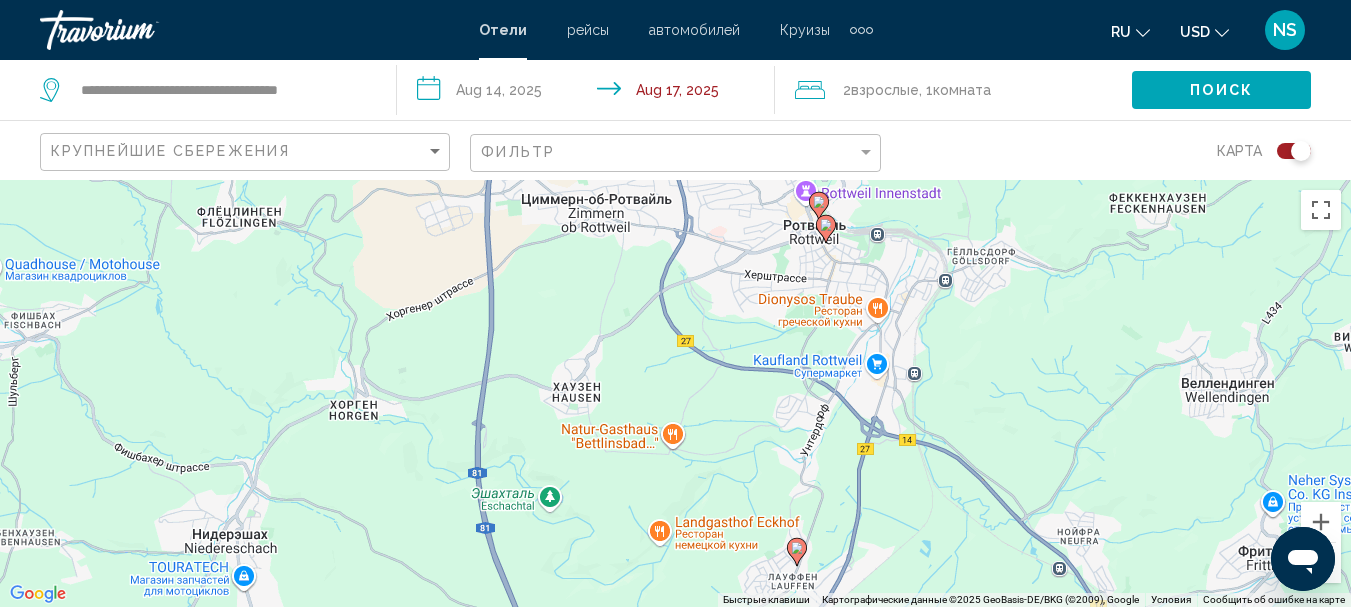 click 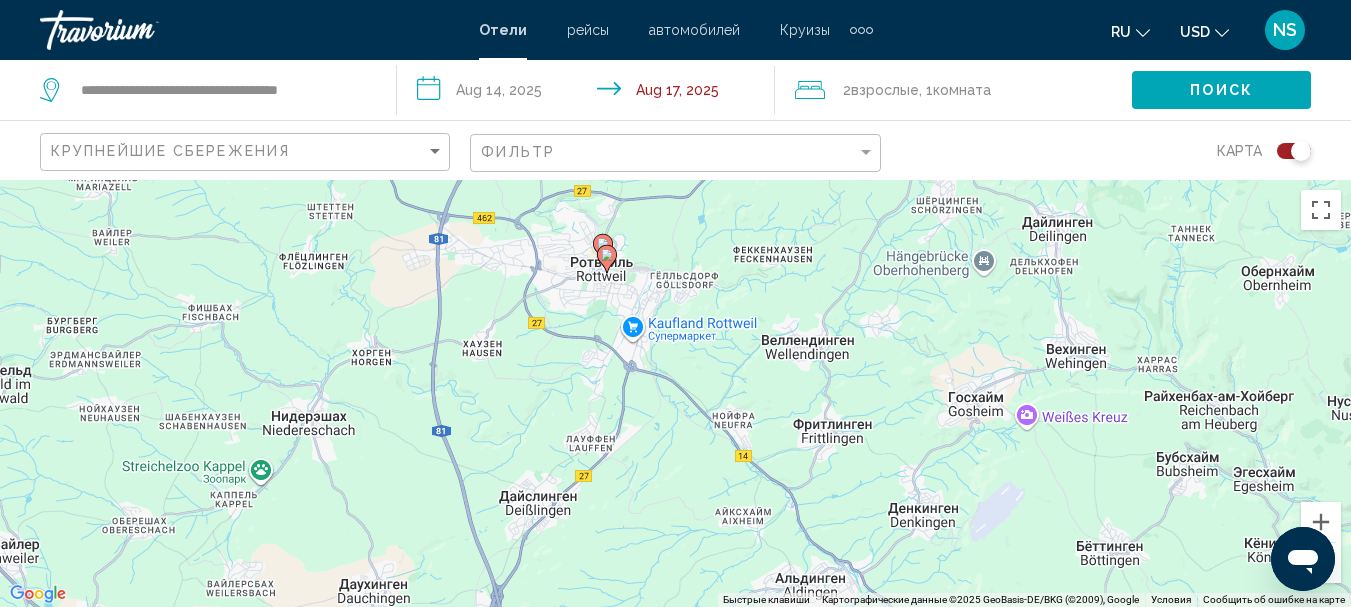 drag, startPoint x: 896, startPoint y: 395, endPoint x: 685, endPoint y: 141, distance: 330.20752 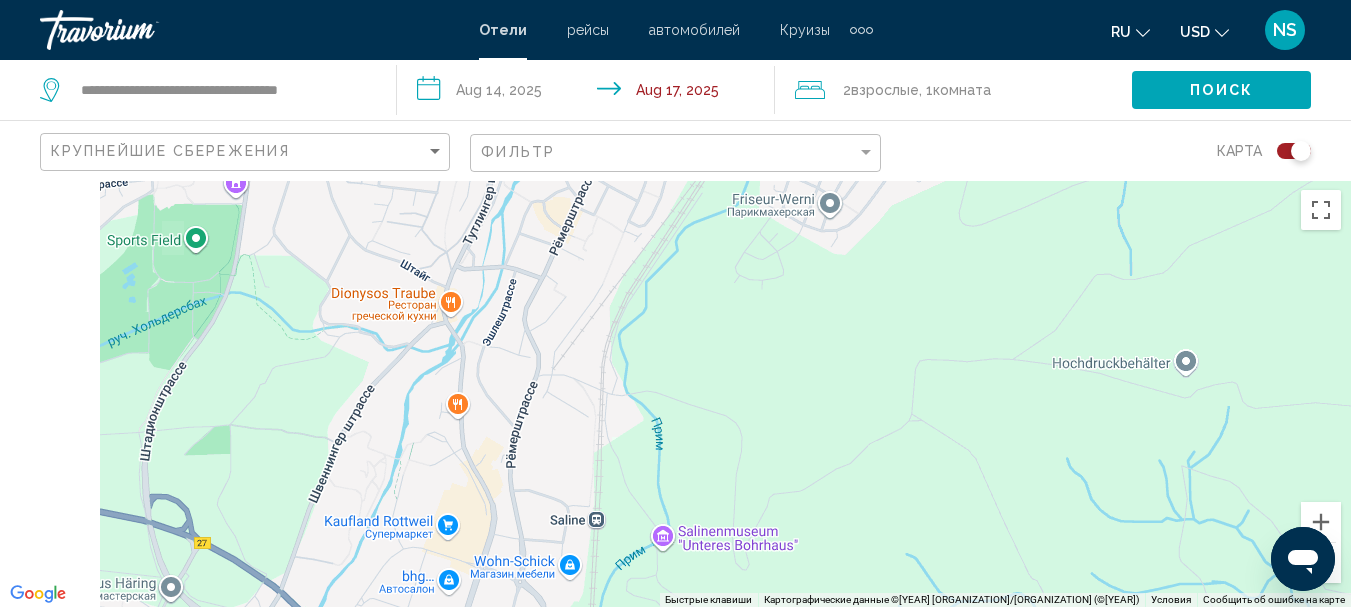 drag, startPoint x: 571, startPoint y: 276, endPoint x: 1196, endPoint y: 590, distance: 699.44336 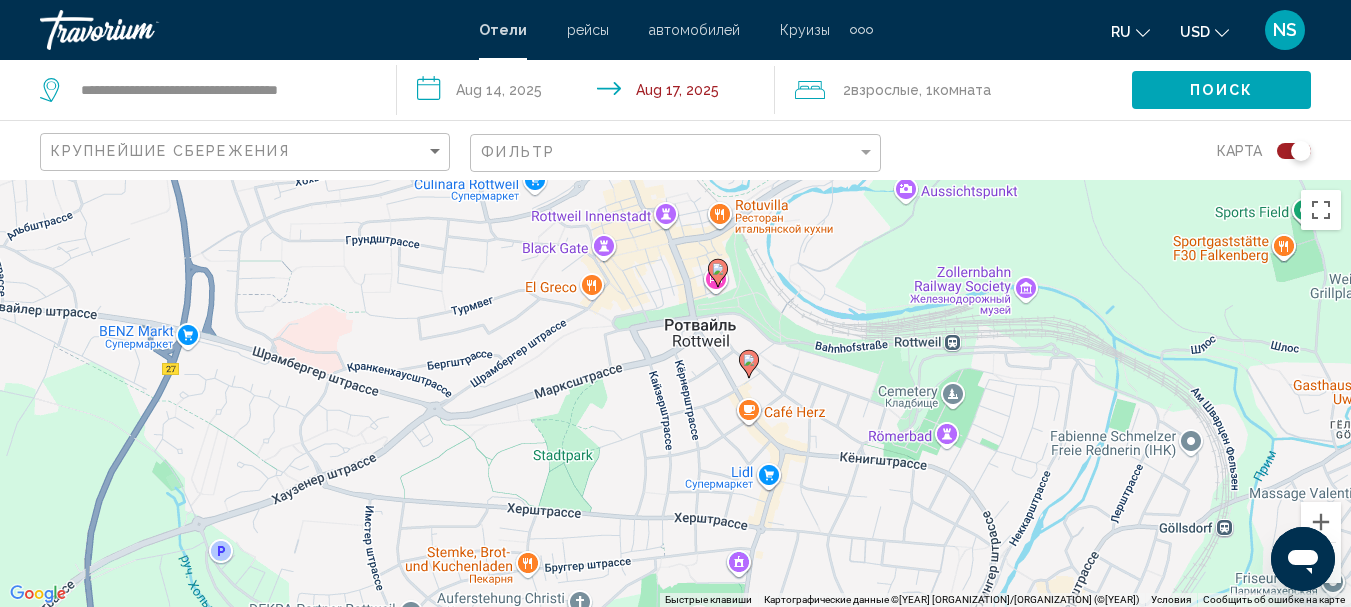 drag, startPoint x: 888, startPoint y: 412, endPoint x: 896, endPoint y: 571, distance: 159.20113 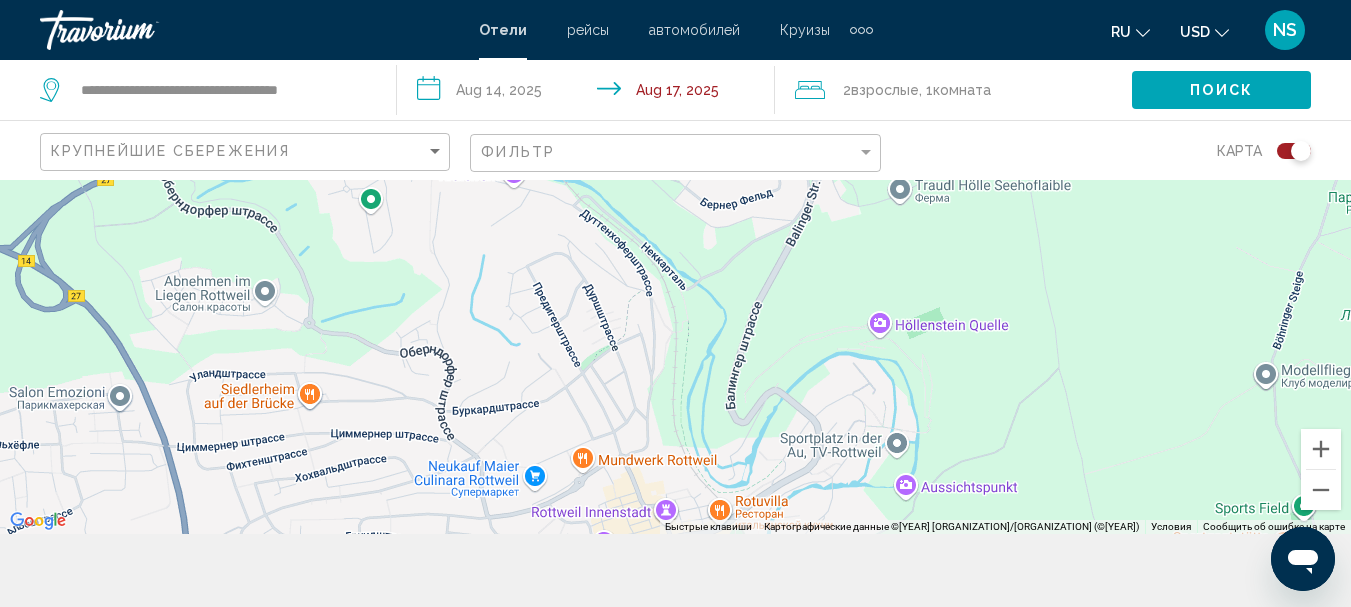 scroll, scrollTop: 100, scrollLeft: 0, axis: vertical 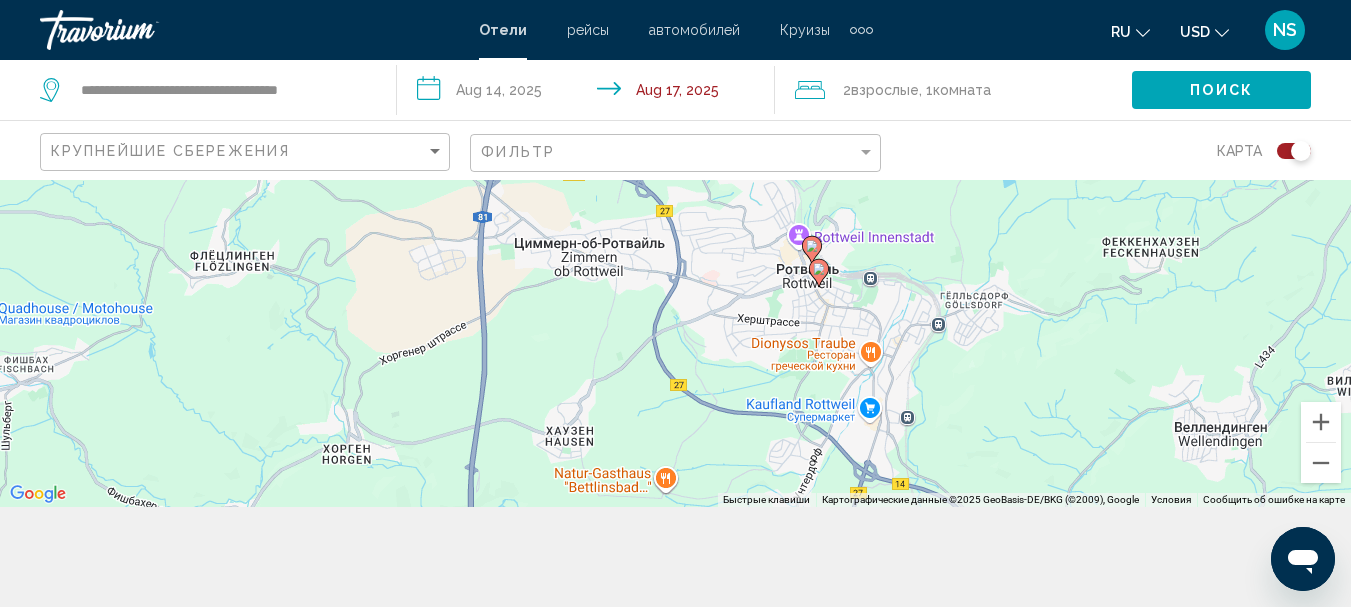 drag, startPoint x: 967, startPoint y: 376, endPoint x: 908, endPoint y: 384, distance: 59.5399 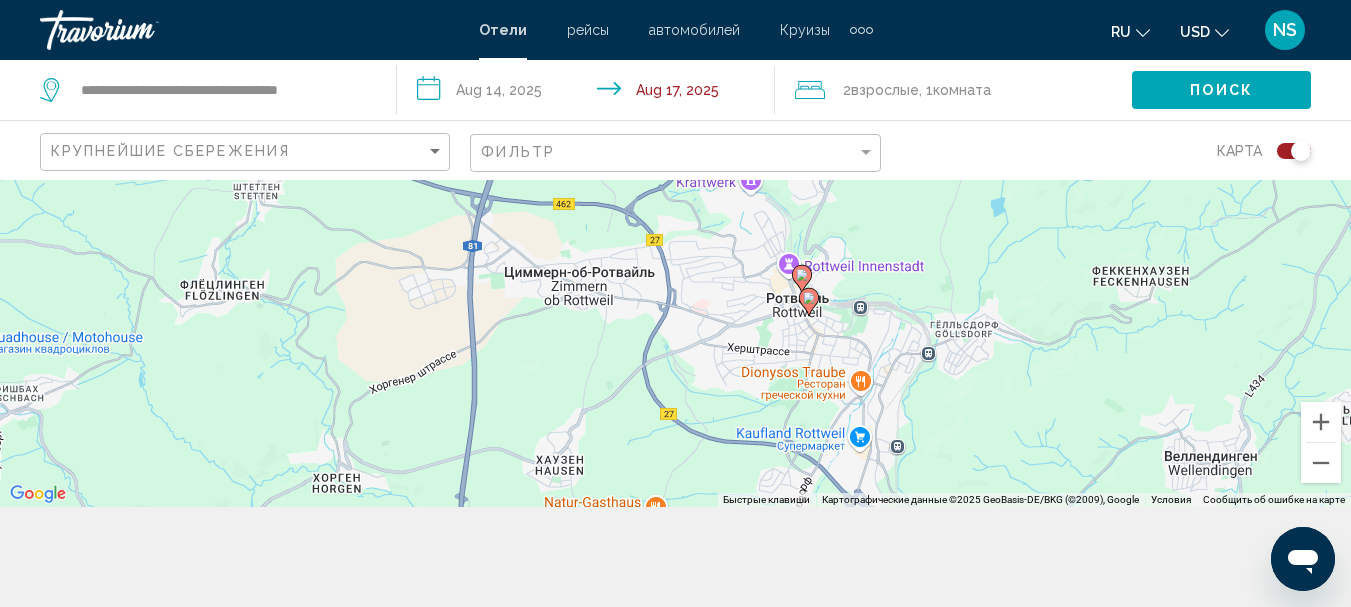 click 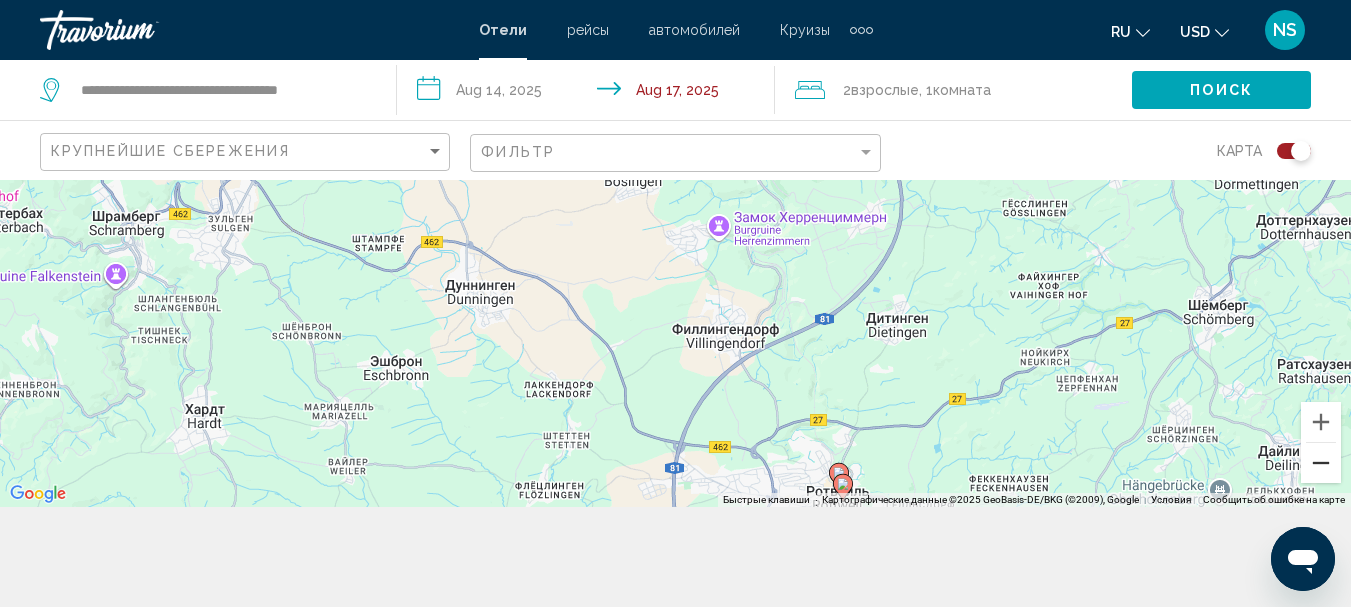 click at bounding box center (1321, 463) 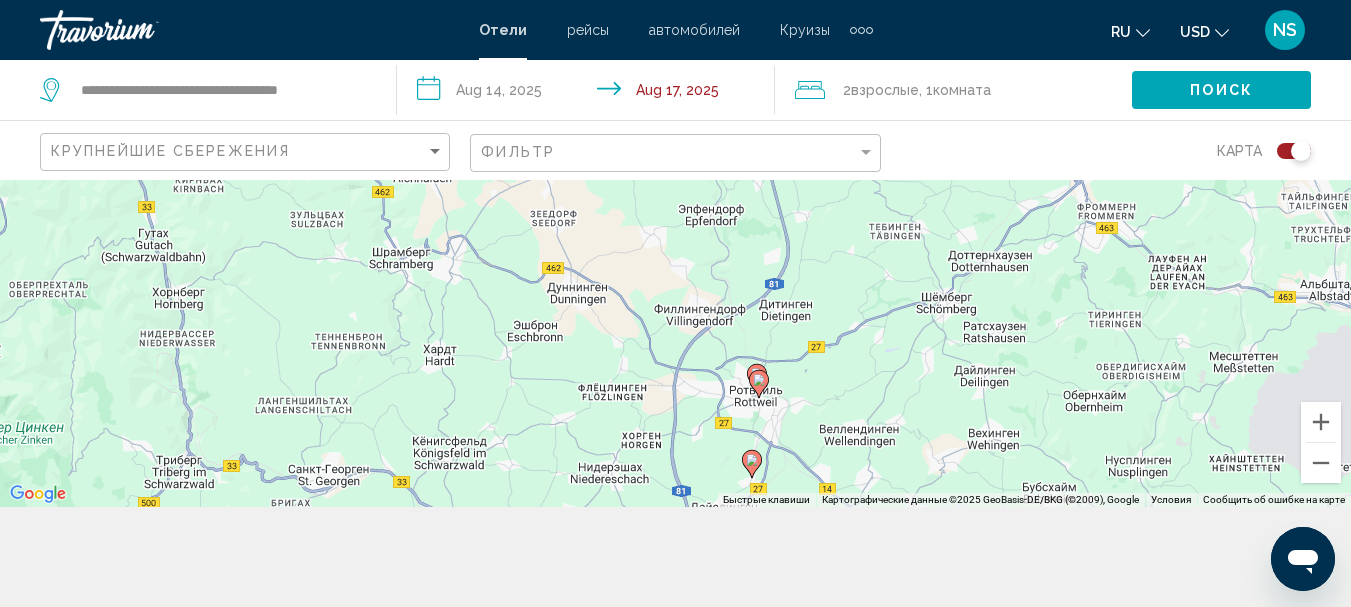 click 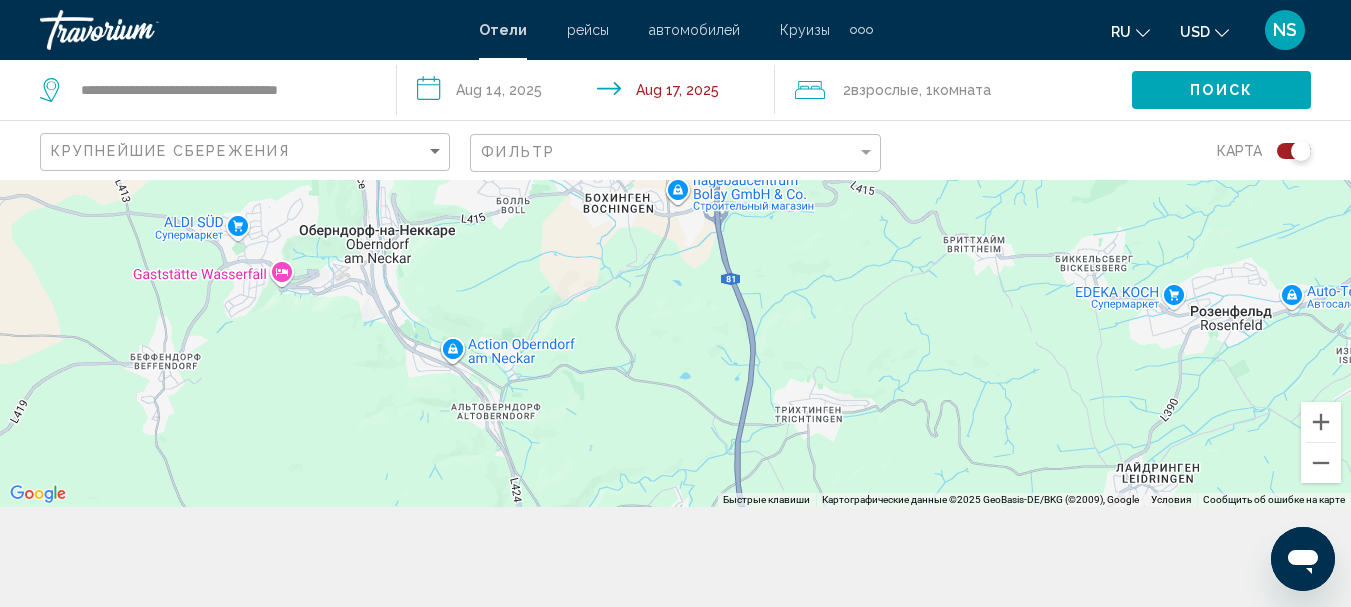 click on "Поиск" 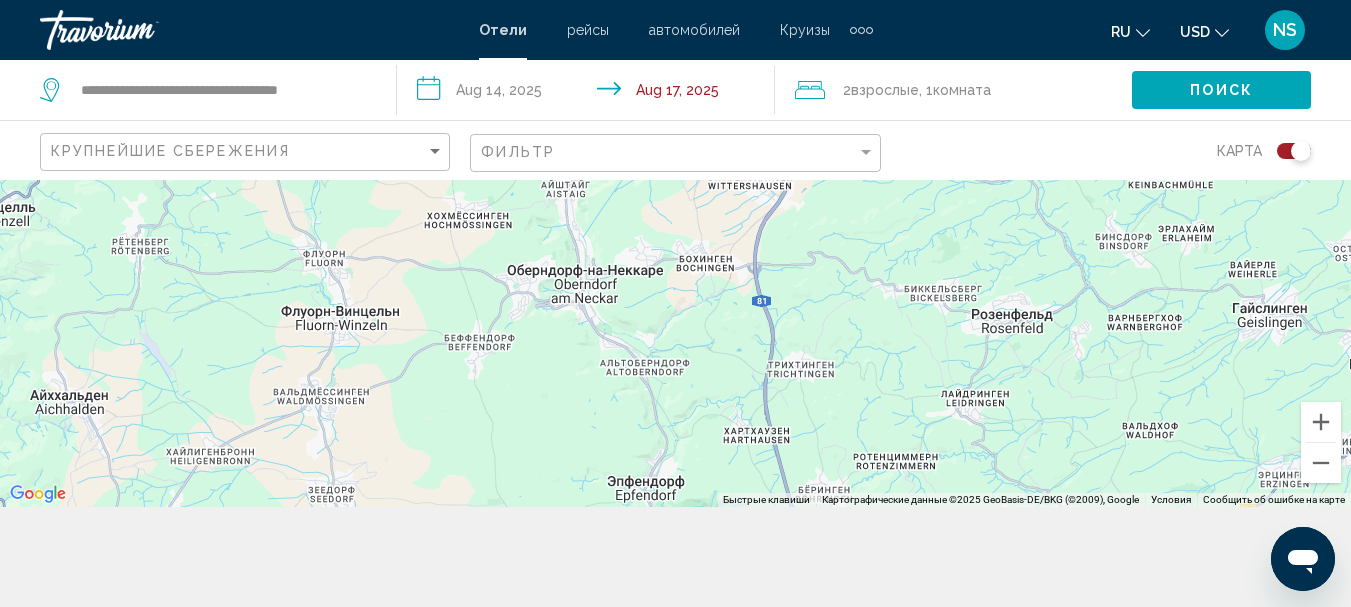 scroll, scrollTop: 180, scrollLeft: 0, axis: vertical 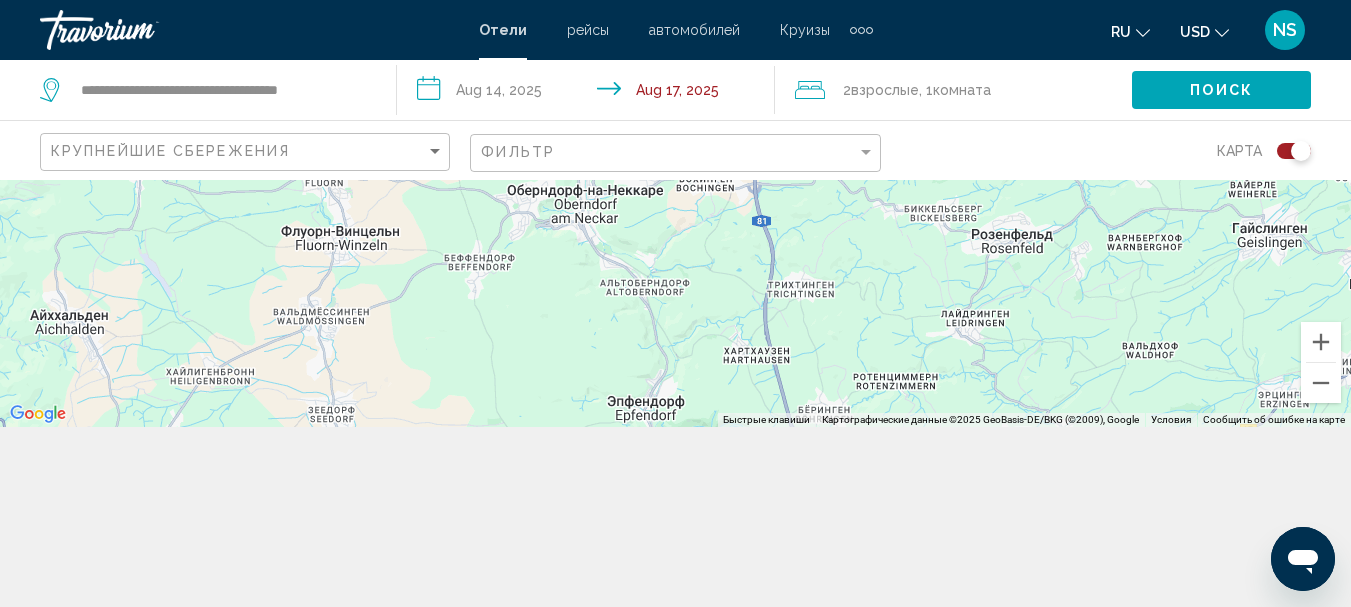 click 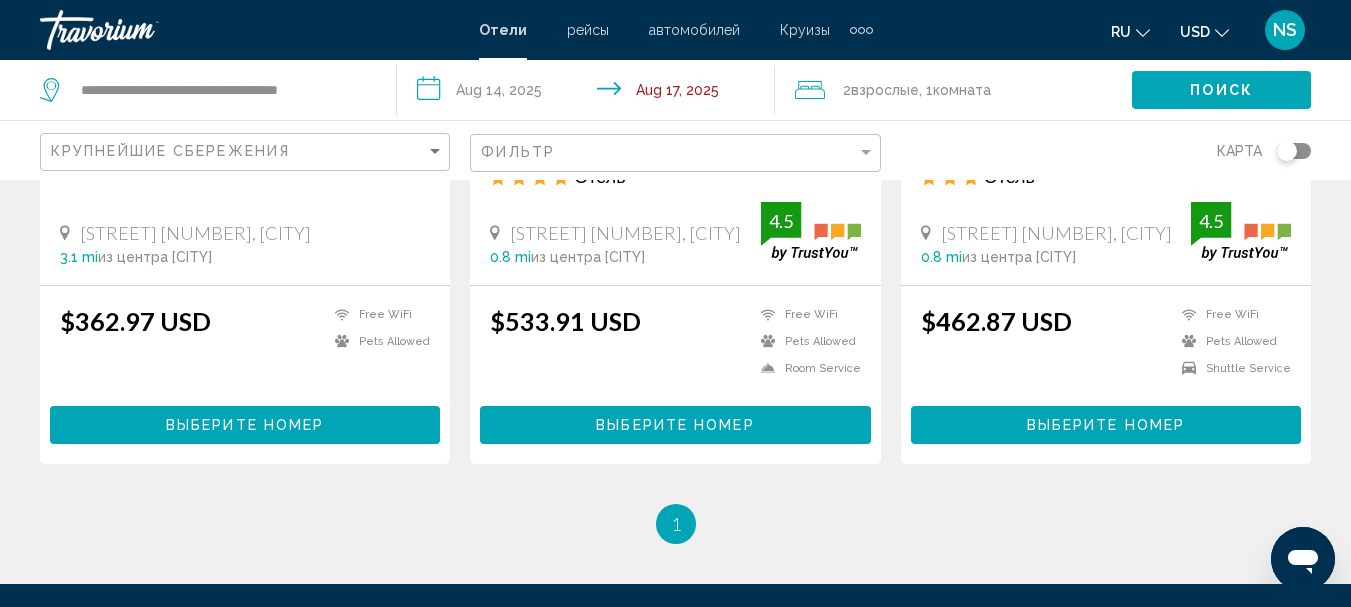 scroll, scrollTop: 500, scrollLeft: 0, axis: vertical 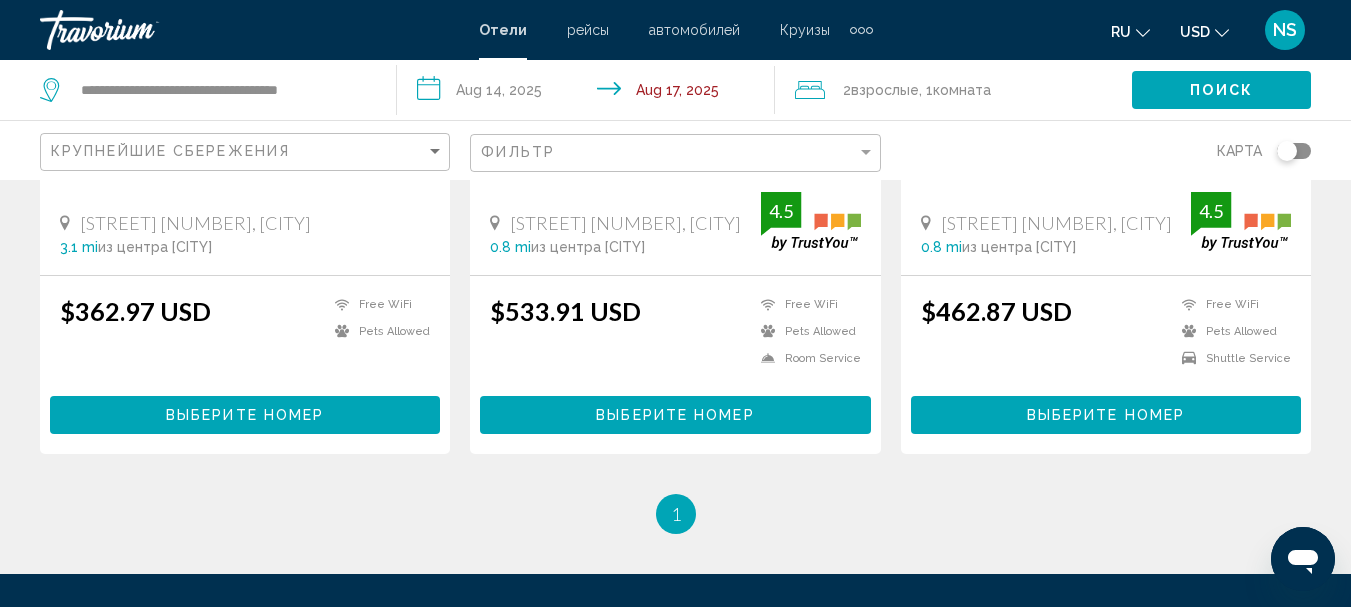 click on "Выберите номер" at bounding box center (1106, 416) 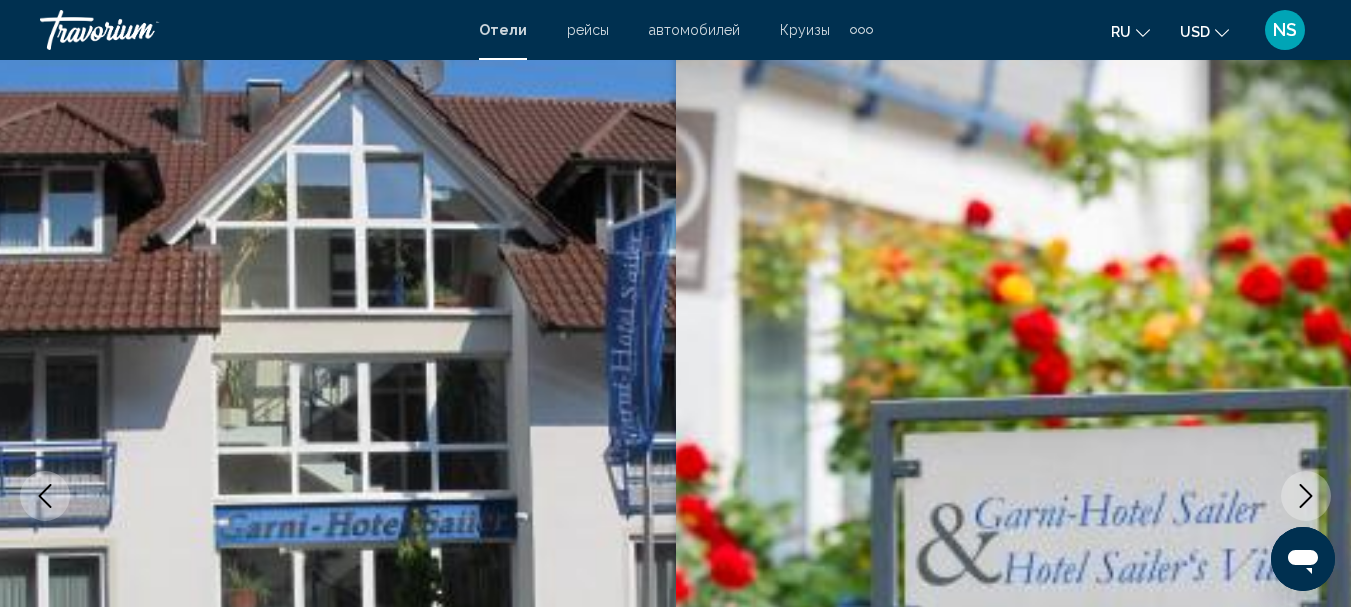 scroll, scrollTop: 31, scrollLeft: 0, axis: vertical 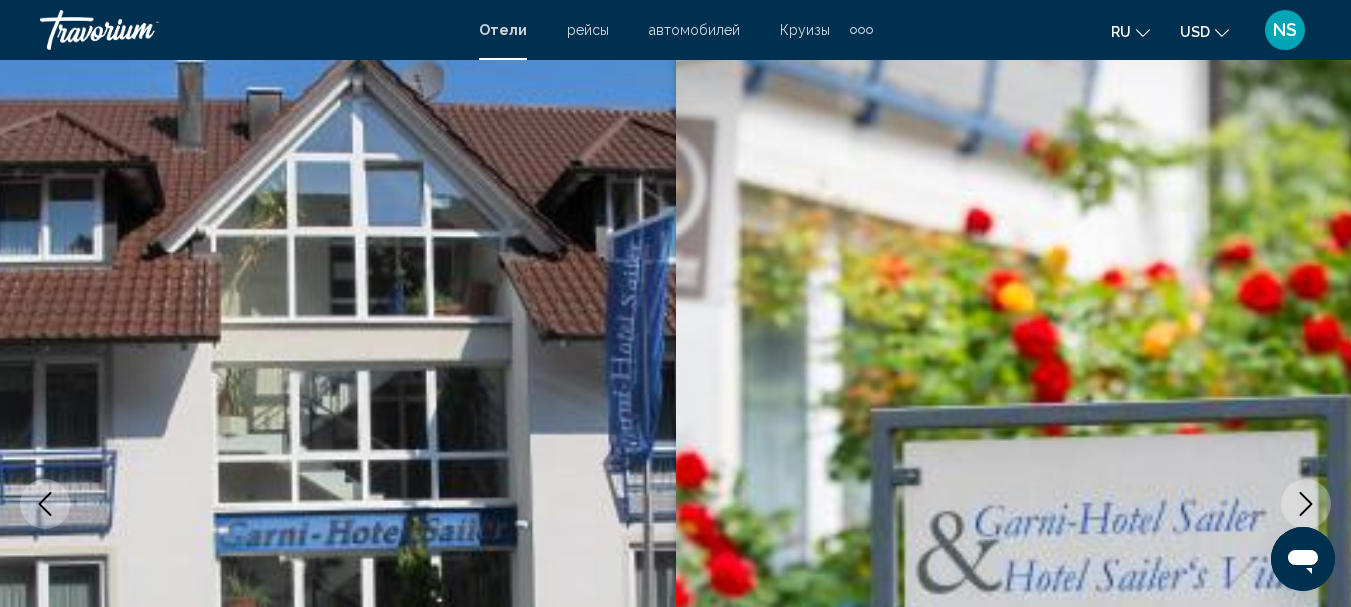 click 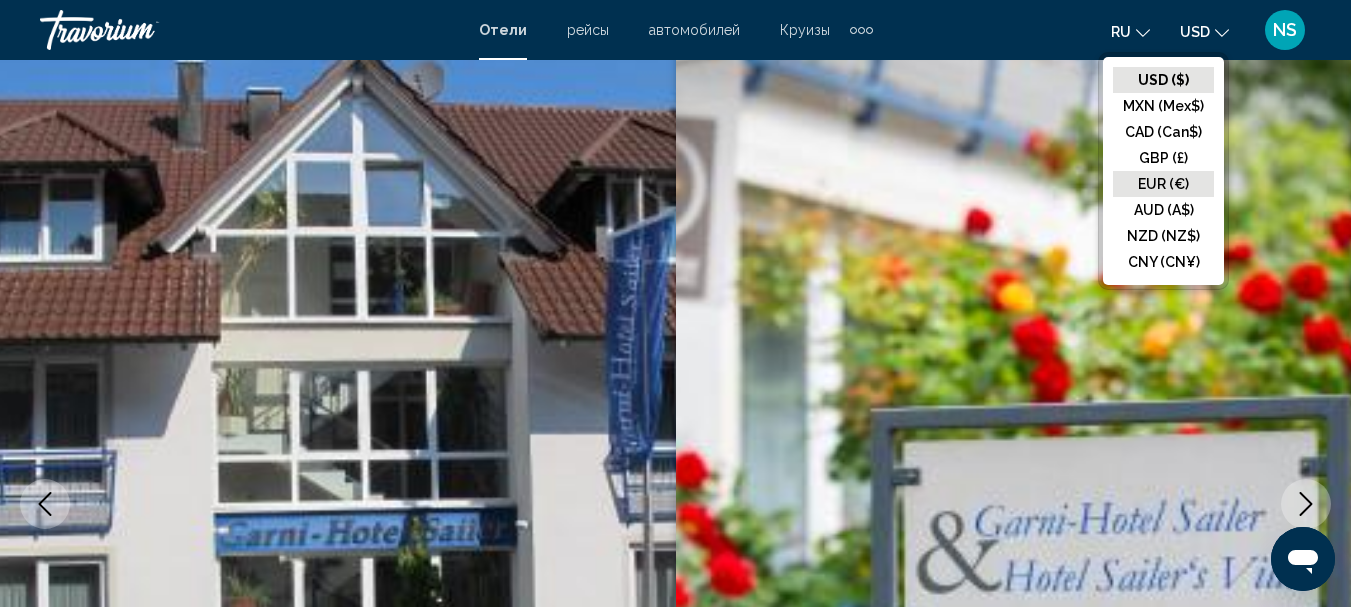 click on "EUR (€)" 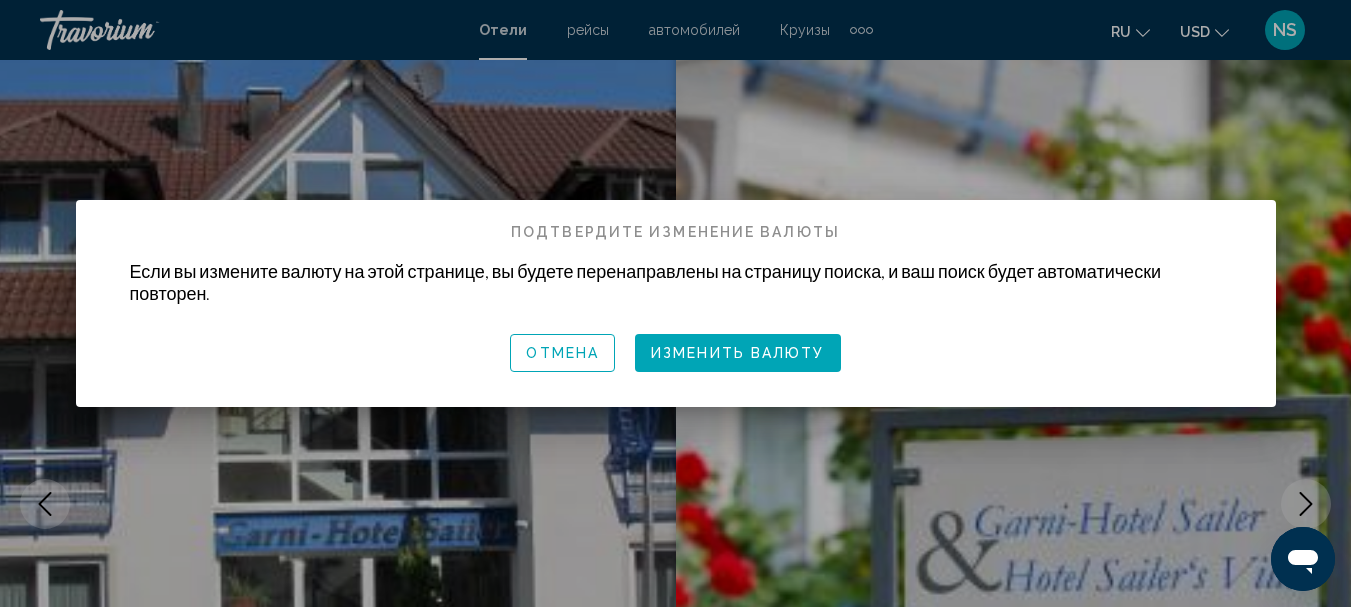 click on "Изменить валюту" at bounding box center (738, 354) 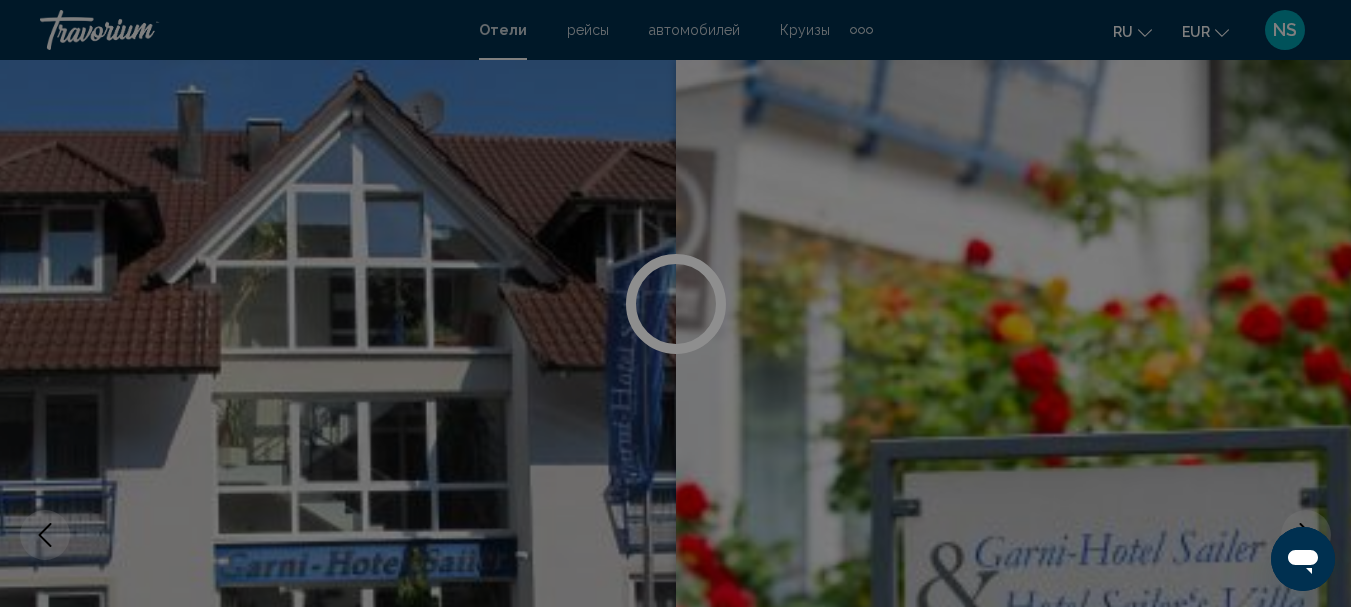 scroll, scrollTop: 31, scrollLeft: 0, axis: vertical 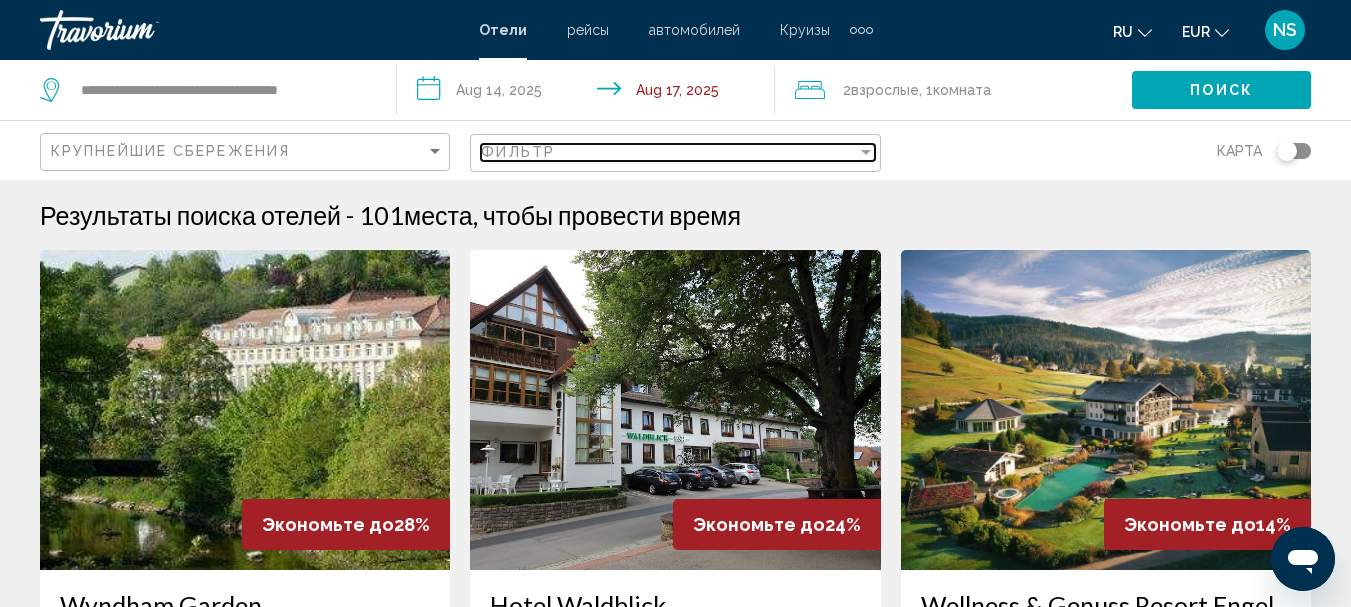 click at bounding box center [866, 152] 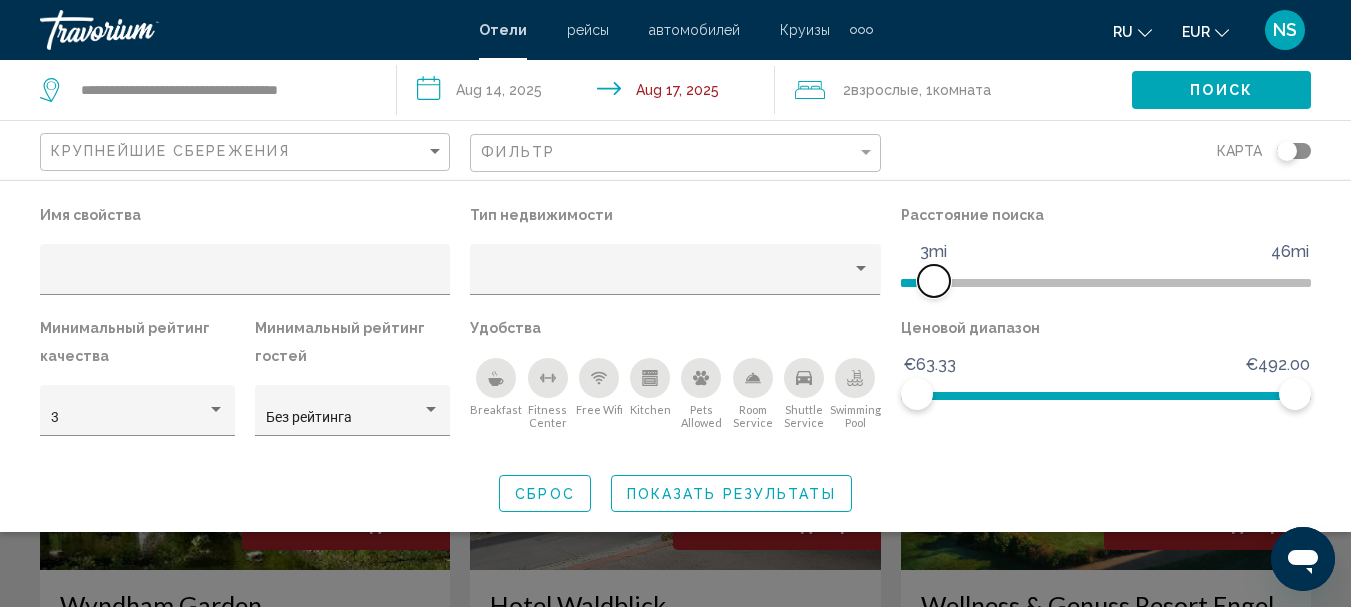 click on "1mi 46mi 3mi" 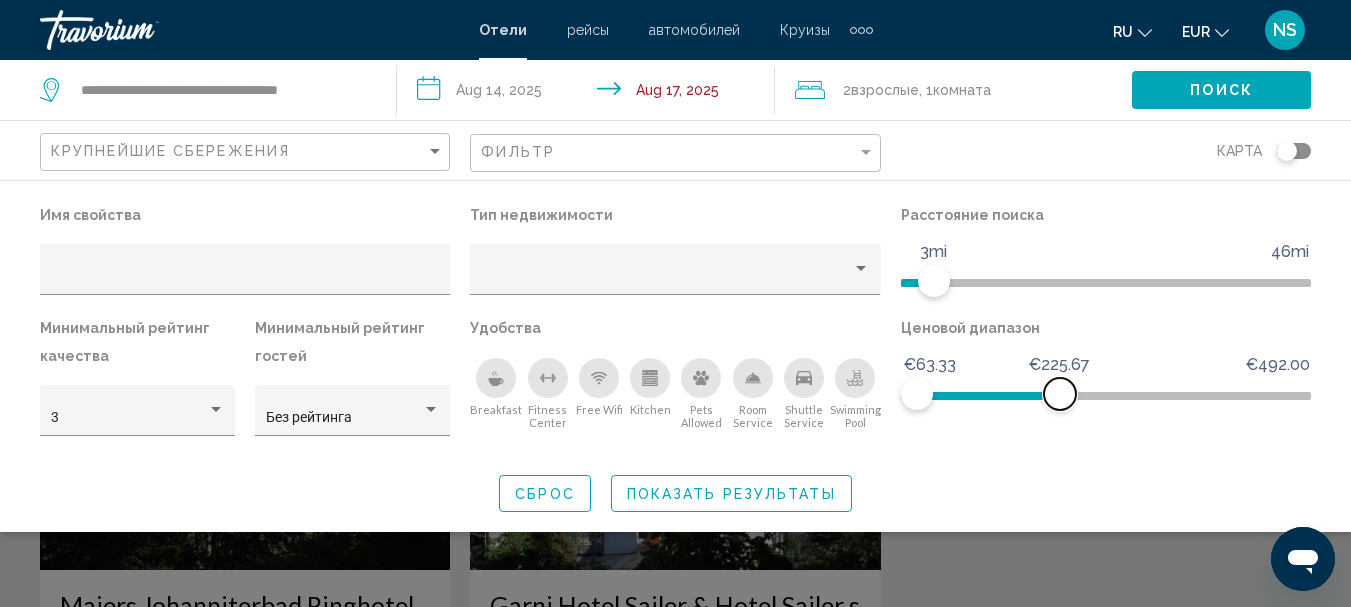 drag, startPoint x: 1290, startPoint y: 388, endPoint x: 1101, endPoint y: 318, distance: 201.54652 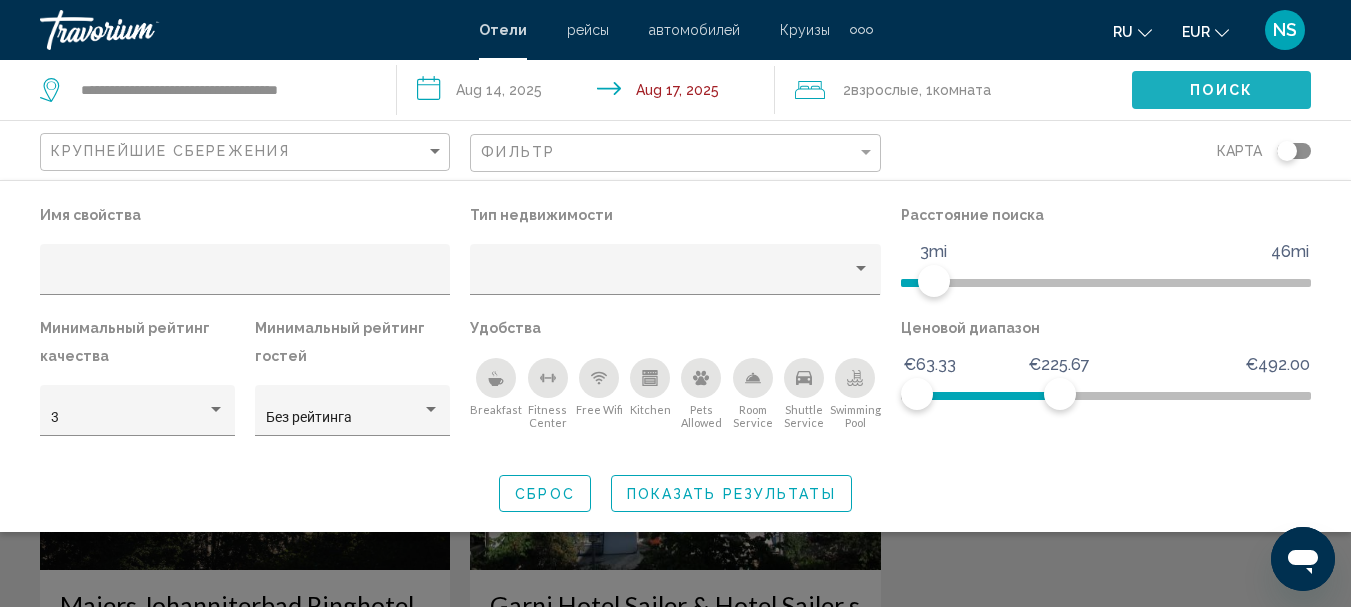 click on "Поиск" 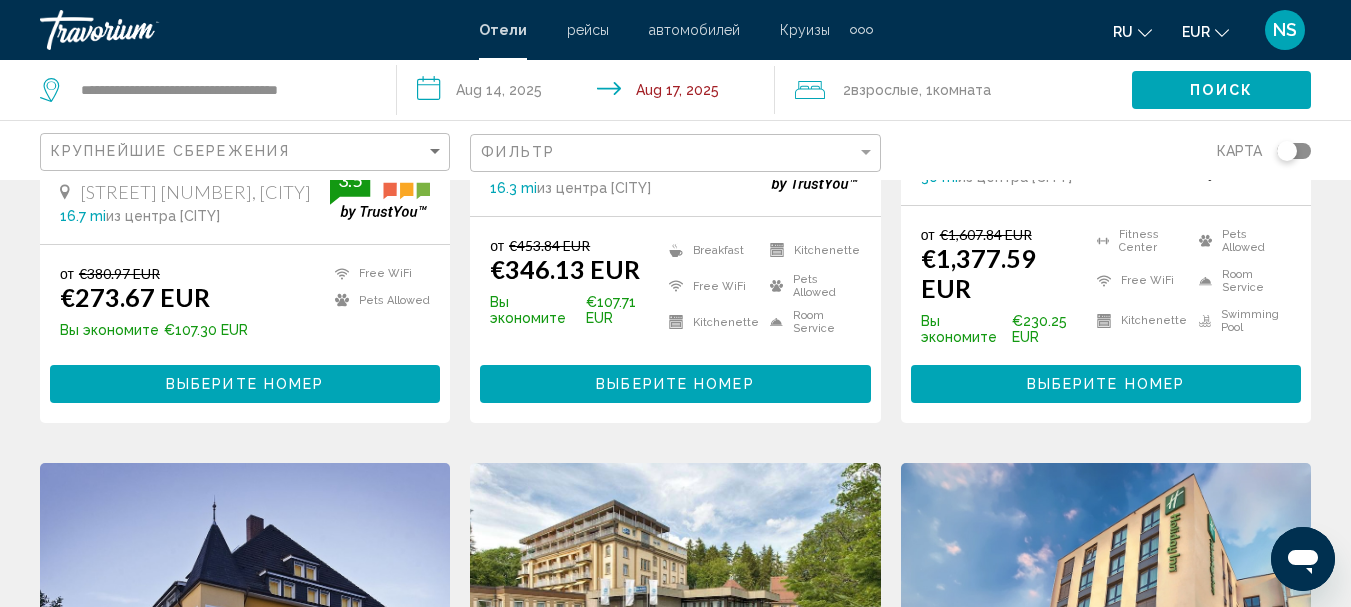 scroll, scrollTop: 500, scrollLeft: 0, axis: vertical 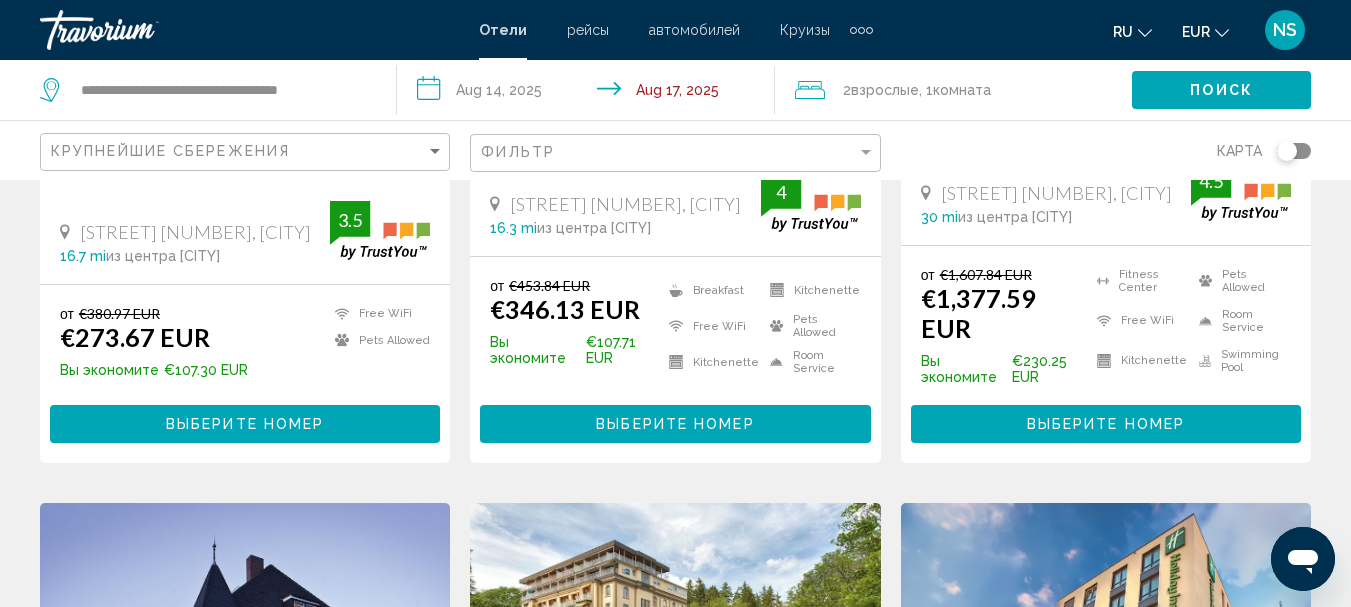 click 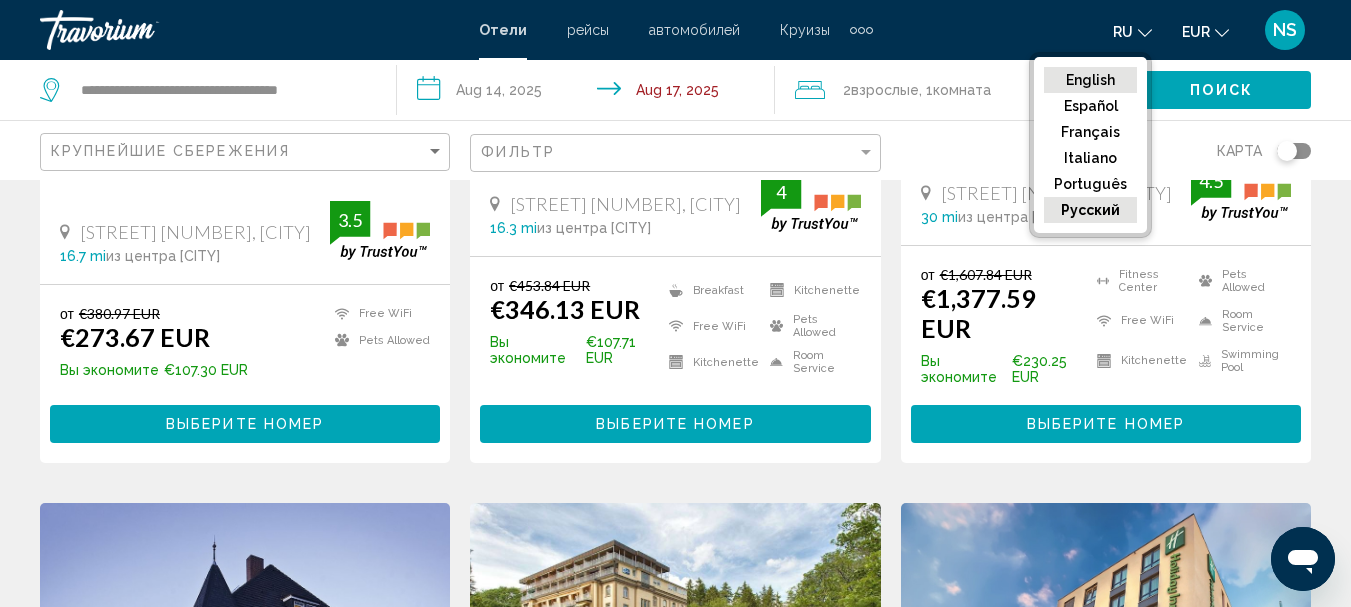 click on "English" 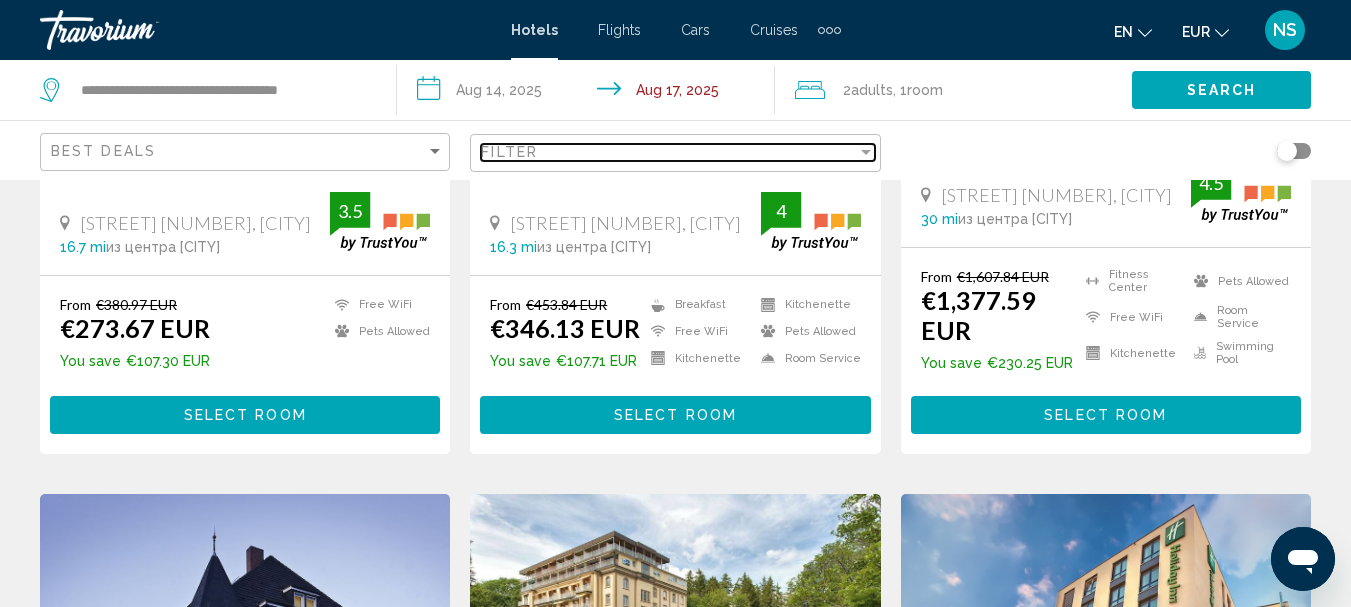 click at bounding box center (866, 152) 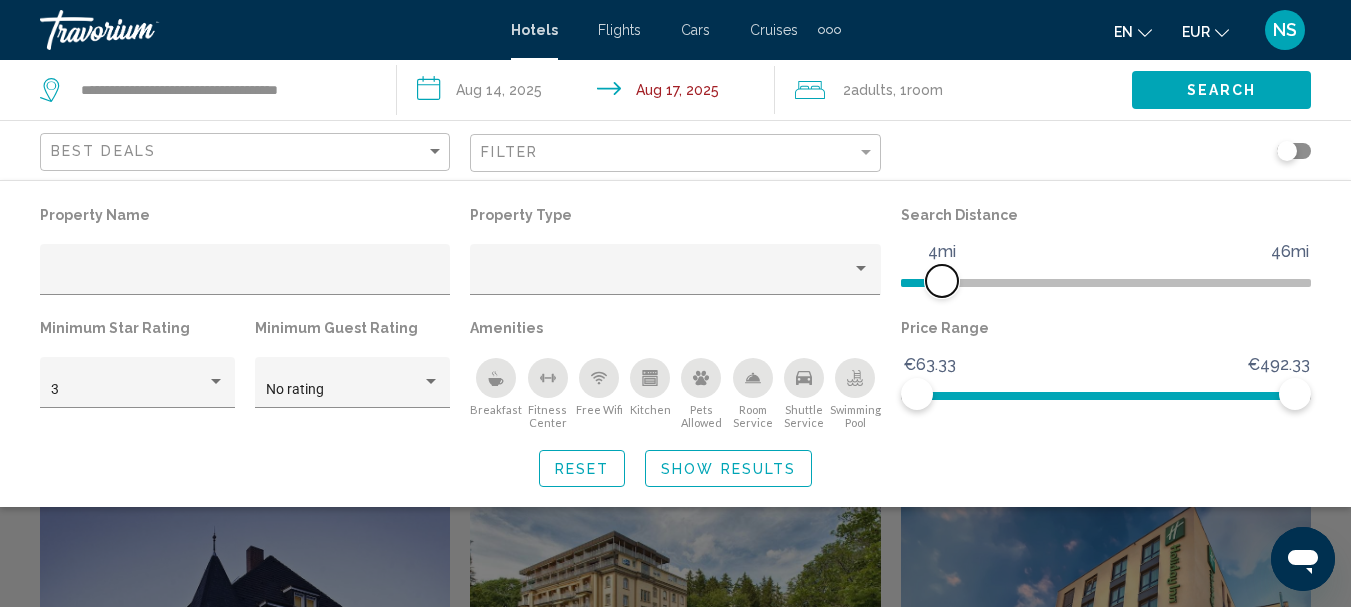 drag, startPoint x: 1159, startPoint y: 280, endPoint x: 1326, endPoint y: 415, distance: 214.7417 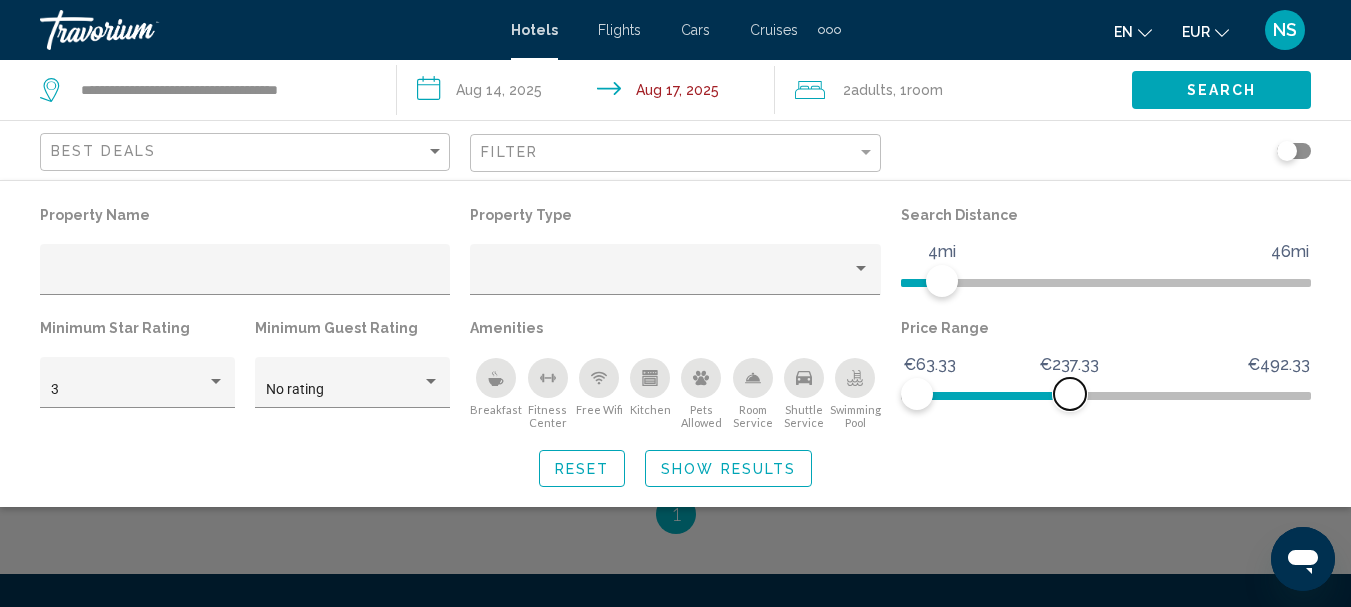 drag, startPoint x: 1294, startPoint y: 392, endPoint x: 1070, endPoint y: 387, distance: 224.0558 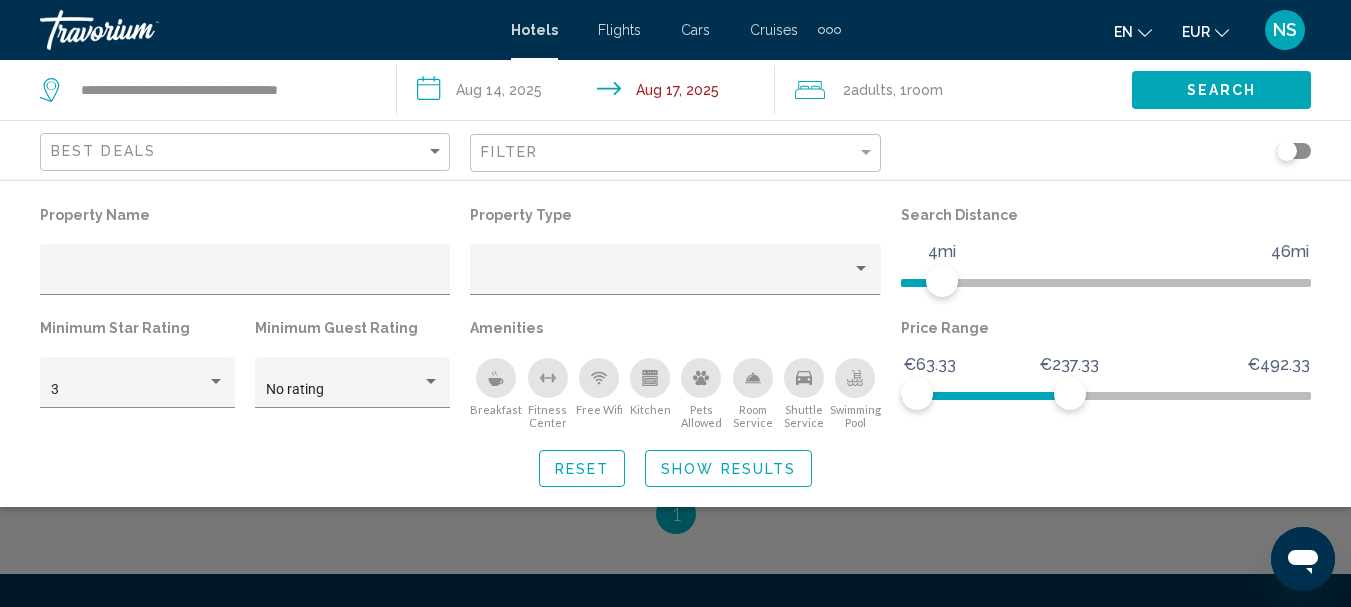 click on "Search" 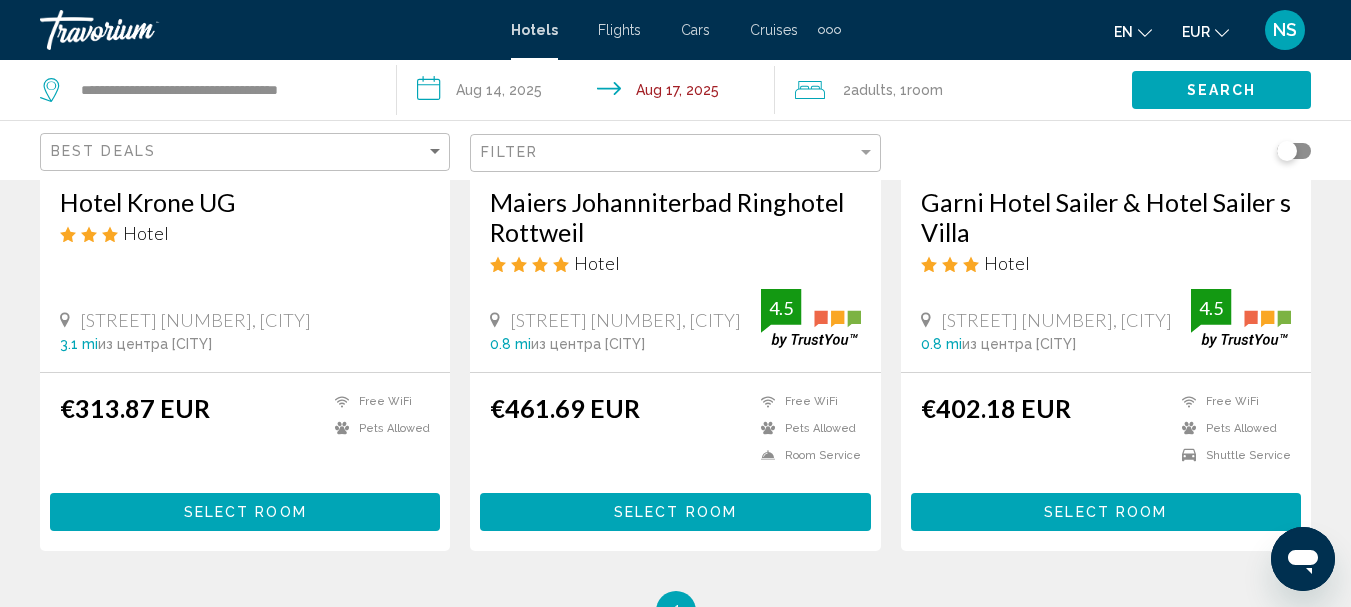 scroll, scrollTop: 500, scrollLeft: 0, axis: vertical 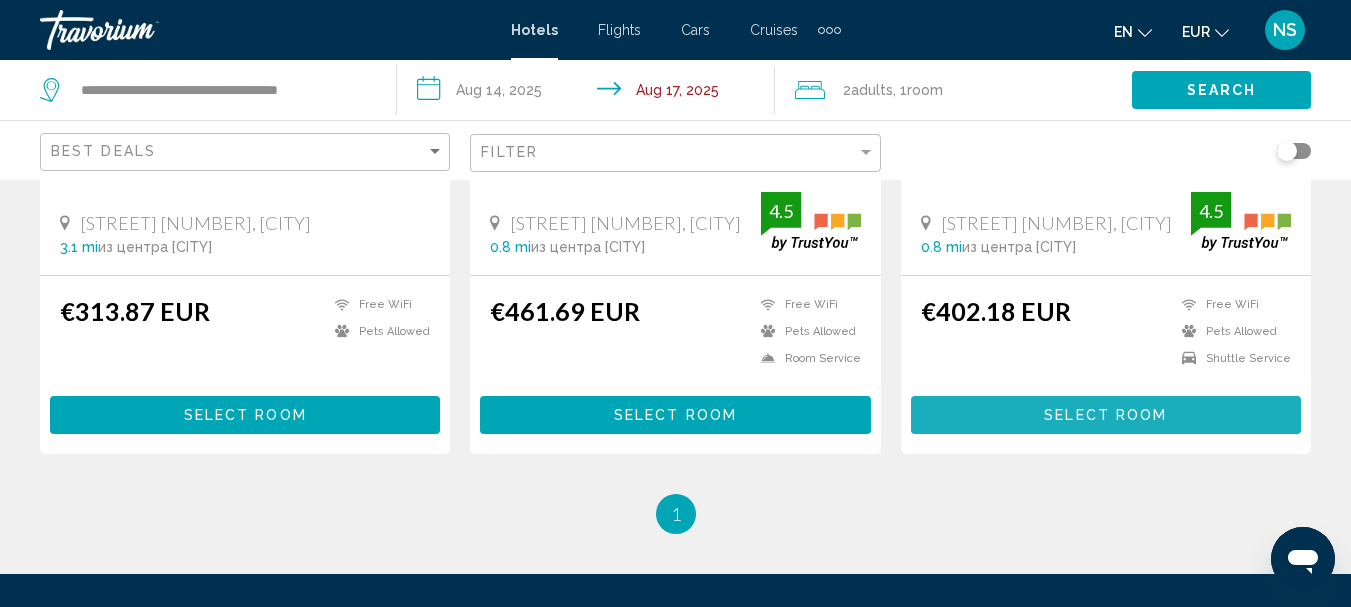 click on "Select Room" at bounding box center (1105, 416) 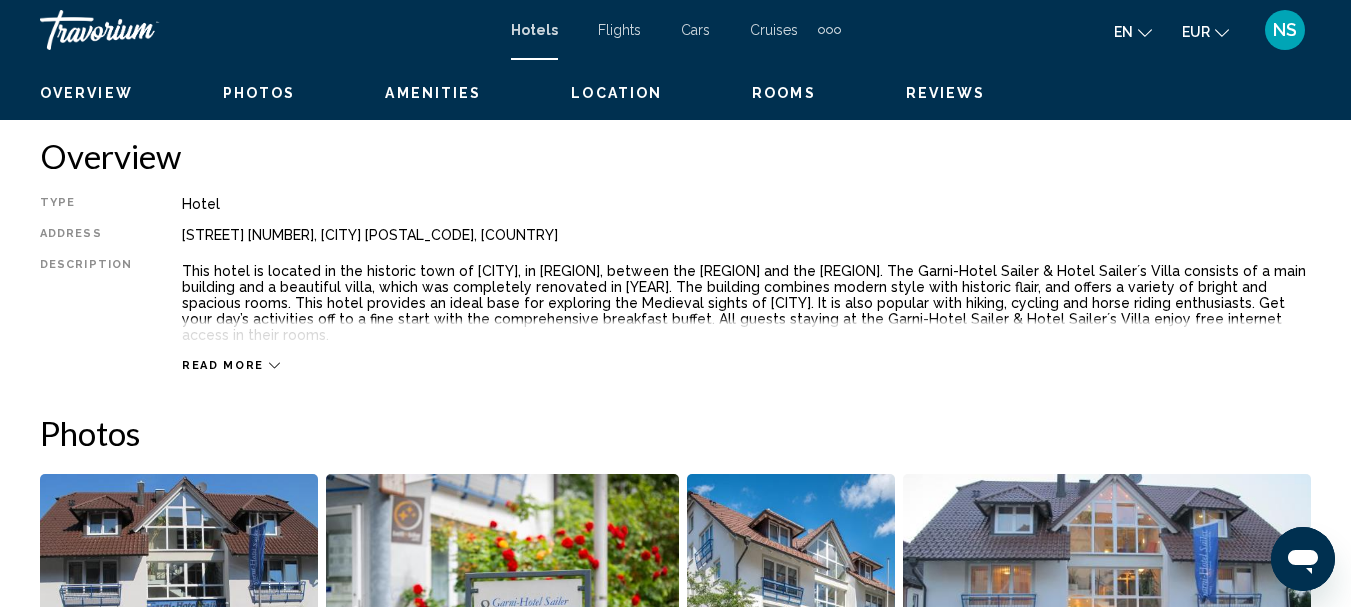 scroll, scrollTop: 1000, scrollLeft: 0, axis: vertical 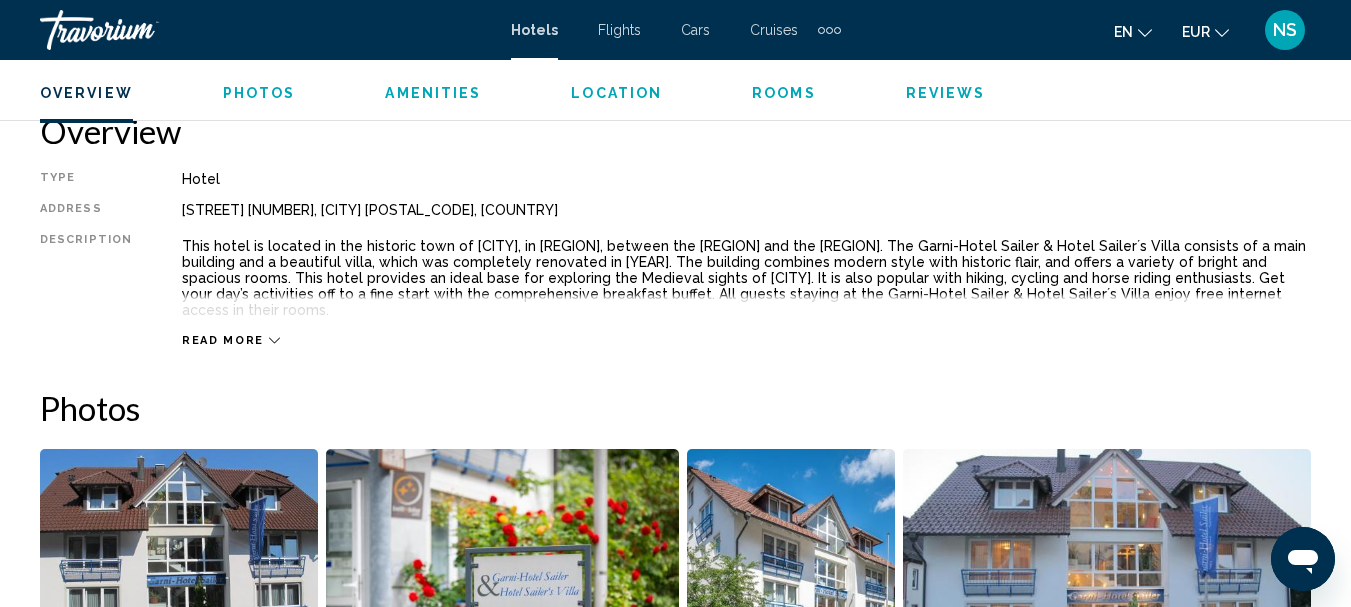 click 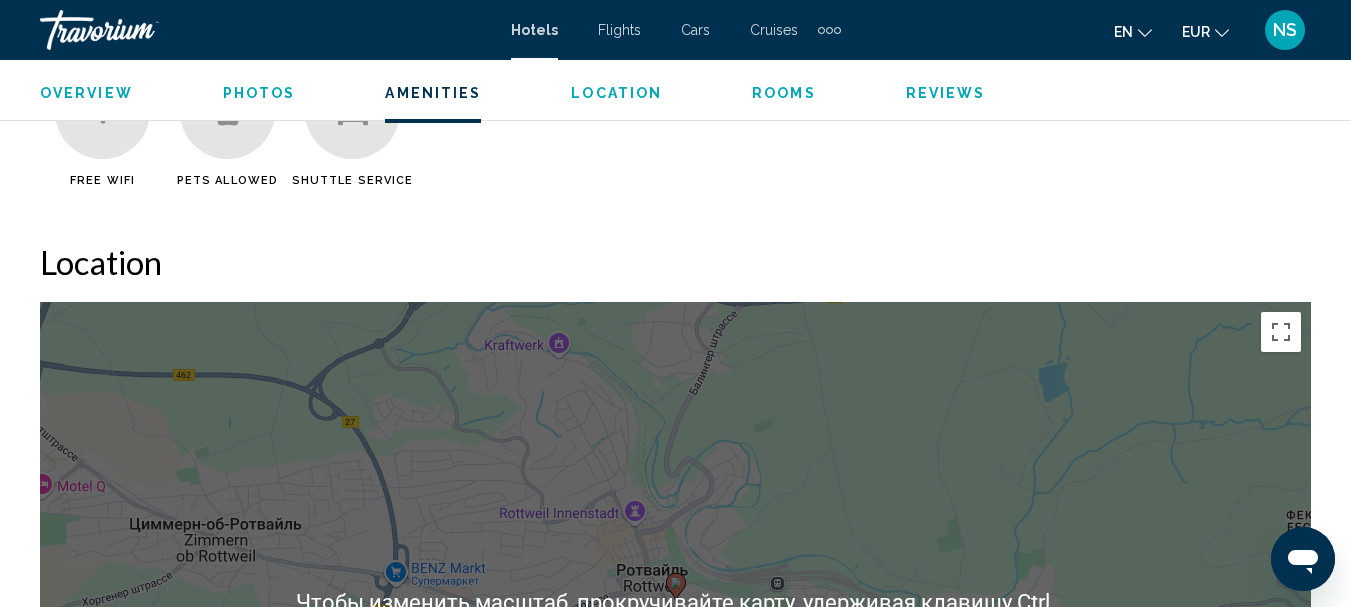 scroll, scrollTop: 1900, scrollLeft: 0, axis: vertical 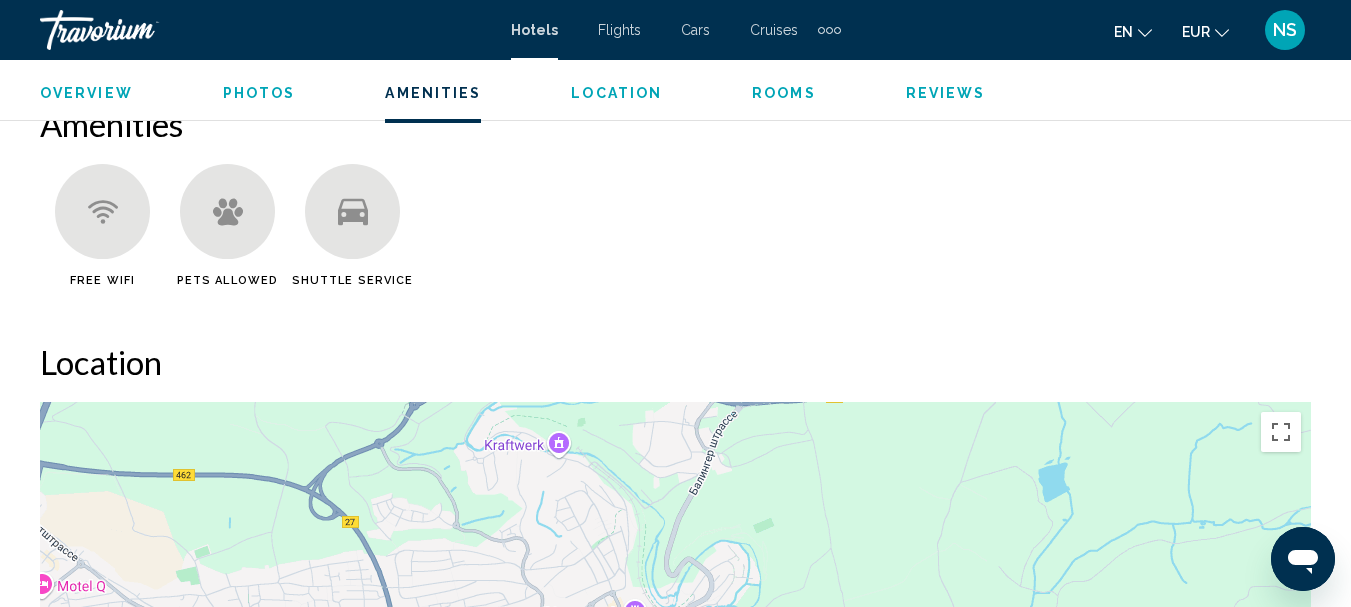click on "Rooms" at bounding box center (784, 93) 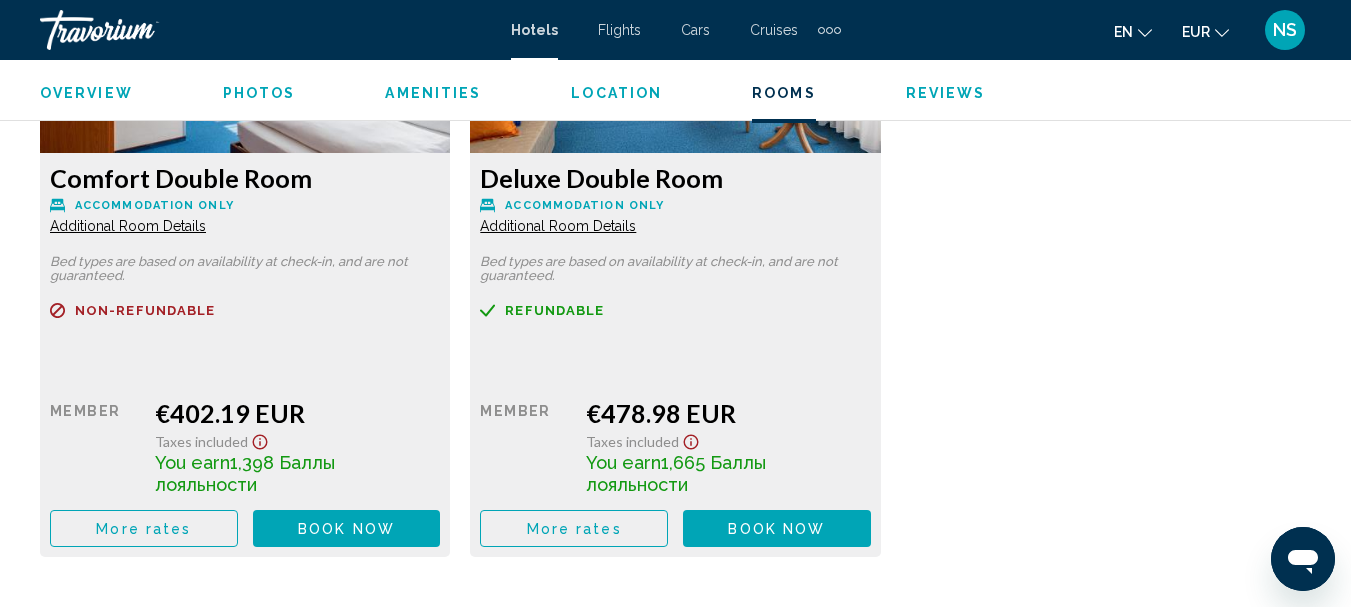 scroll, scrollTop: 3222, scrollLeft: 0, axis: vertical 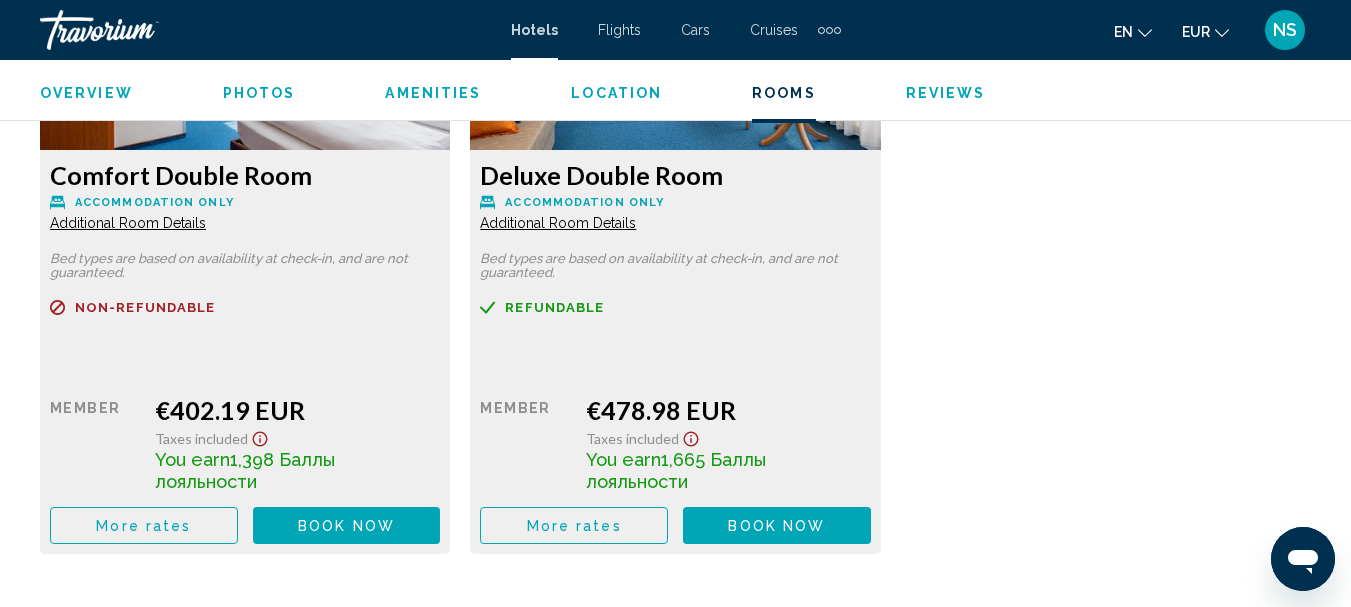 click 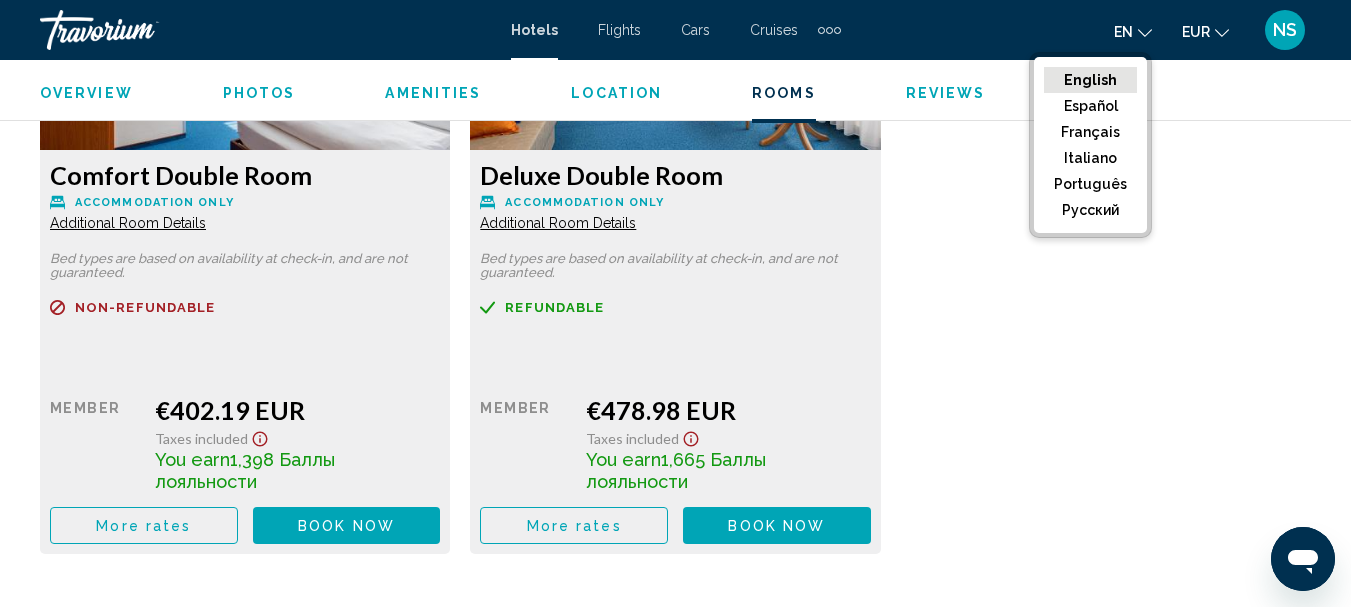 drag, startPoint x: 1098, startPoint y: 214, endPoint x: 753, endPoint y: 321, distance: 361.21185 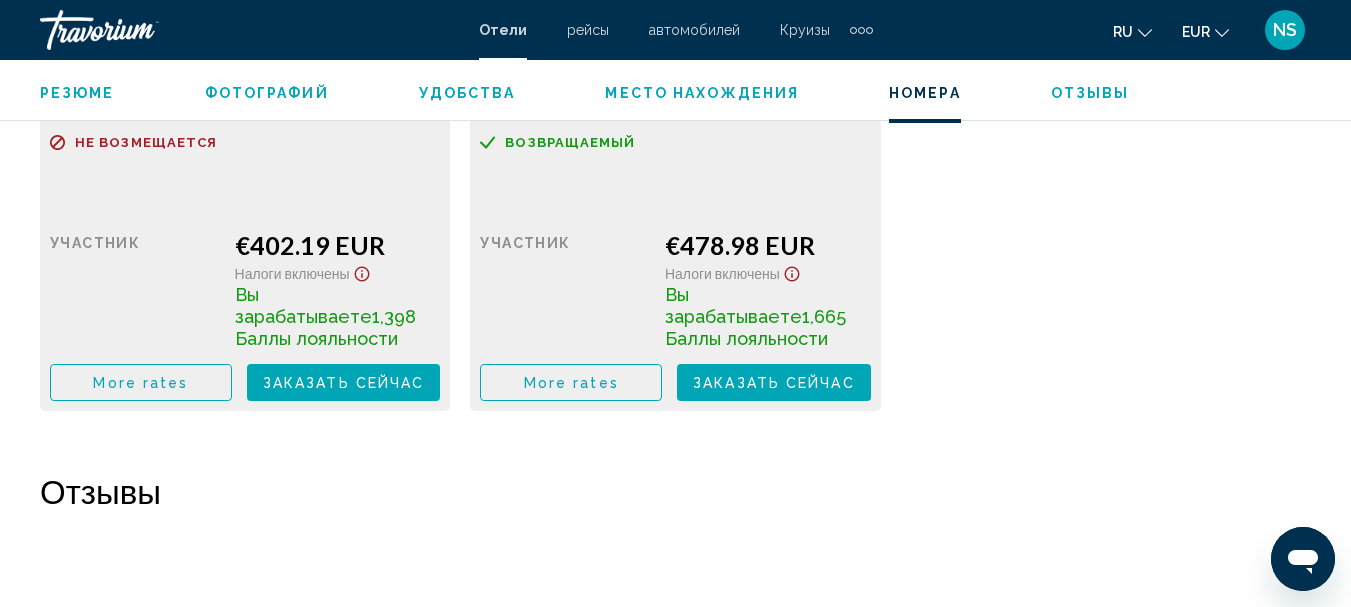 scroll, scrollTop: 3406, scrollLeft: 0, axis: vertical 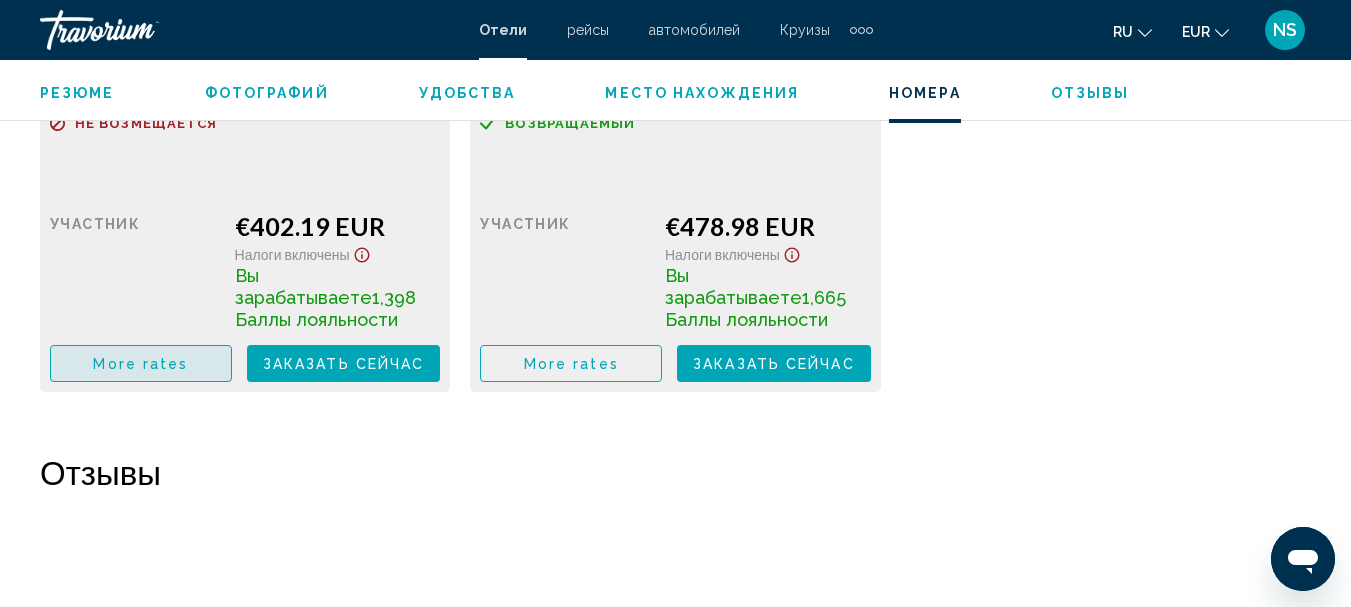 click on "More rates" at bounding box center (140, 364) 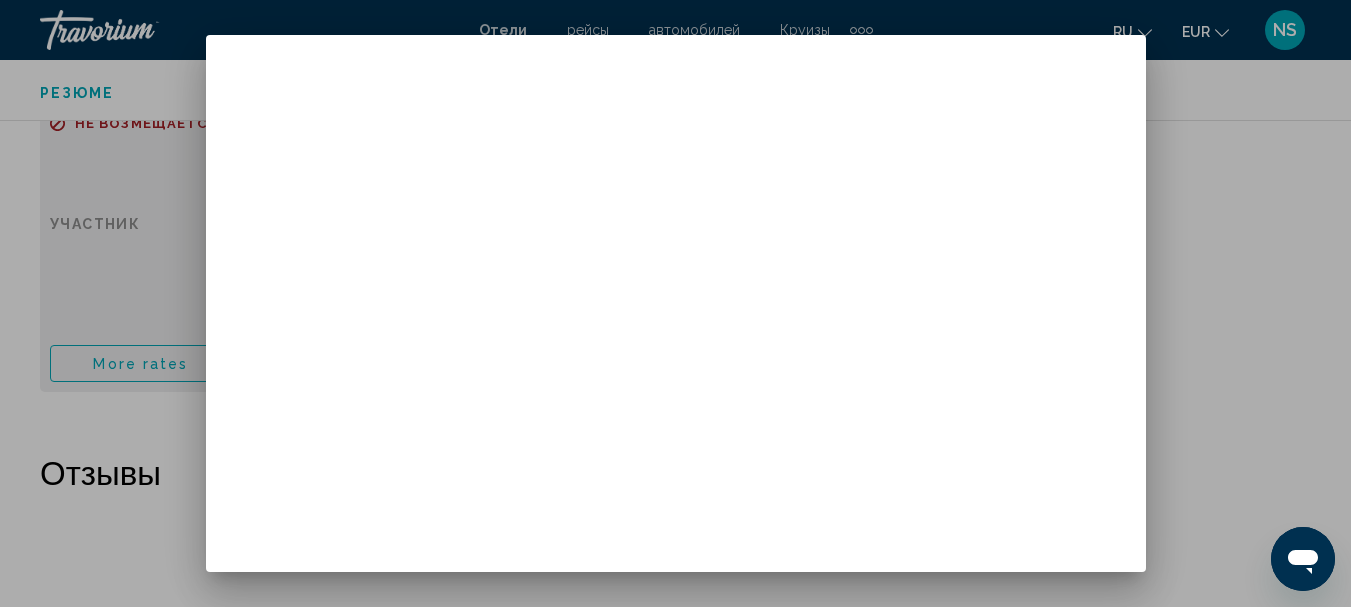 scroll, scrollTop: 0, scrollLeft: 0, axis: both 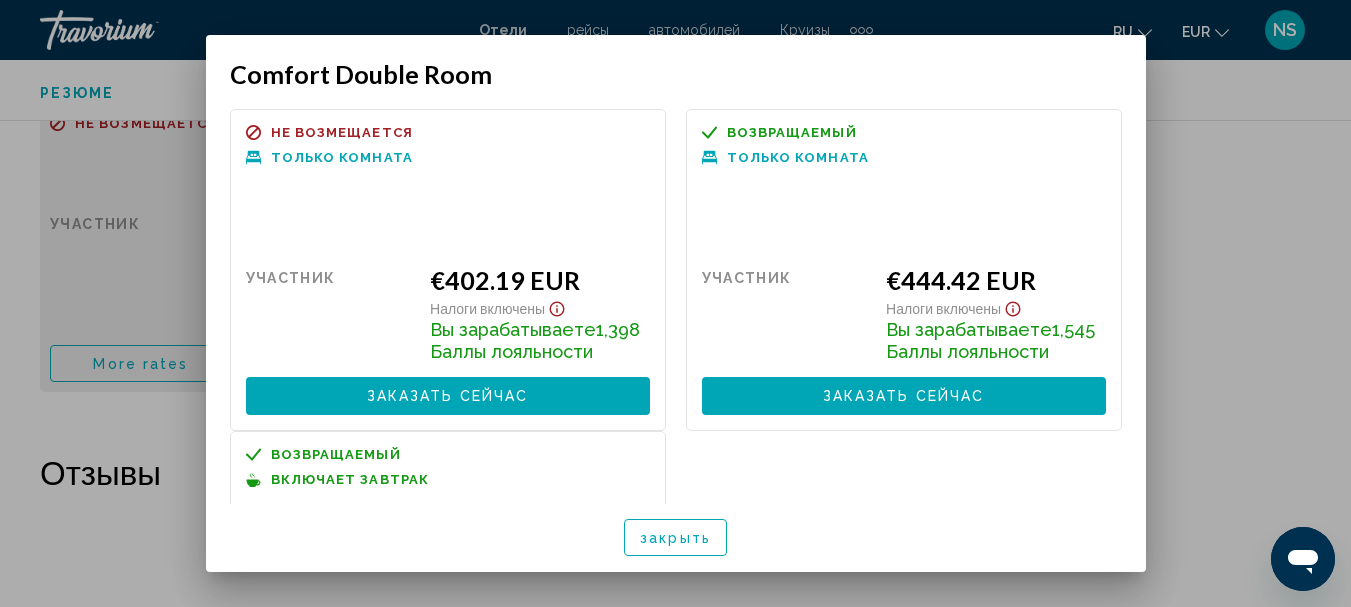 click at bounding box center (675, 303) 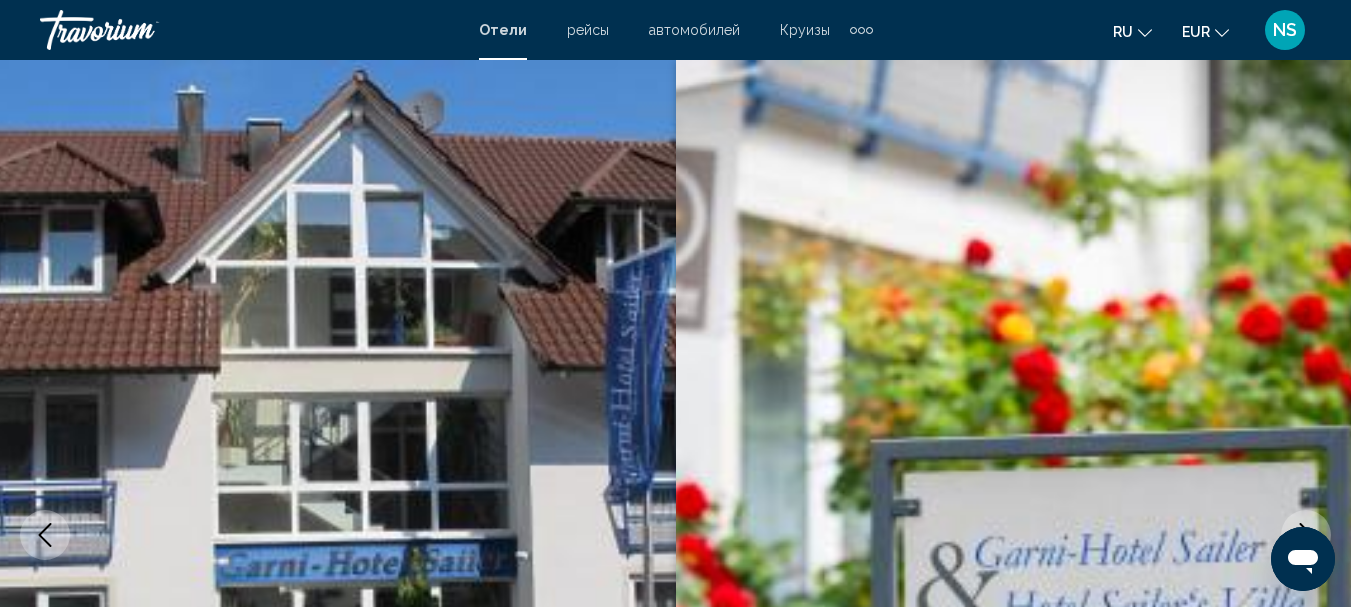 scroll, scrollTop: 3406, scrollLeft: 0, axis: vertical 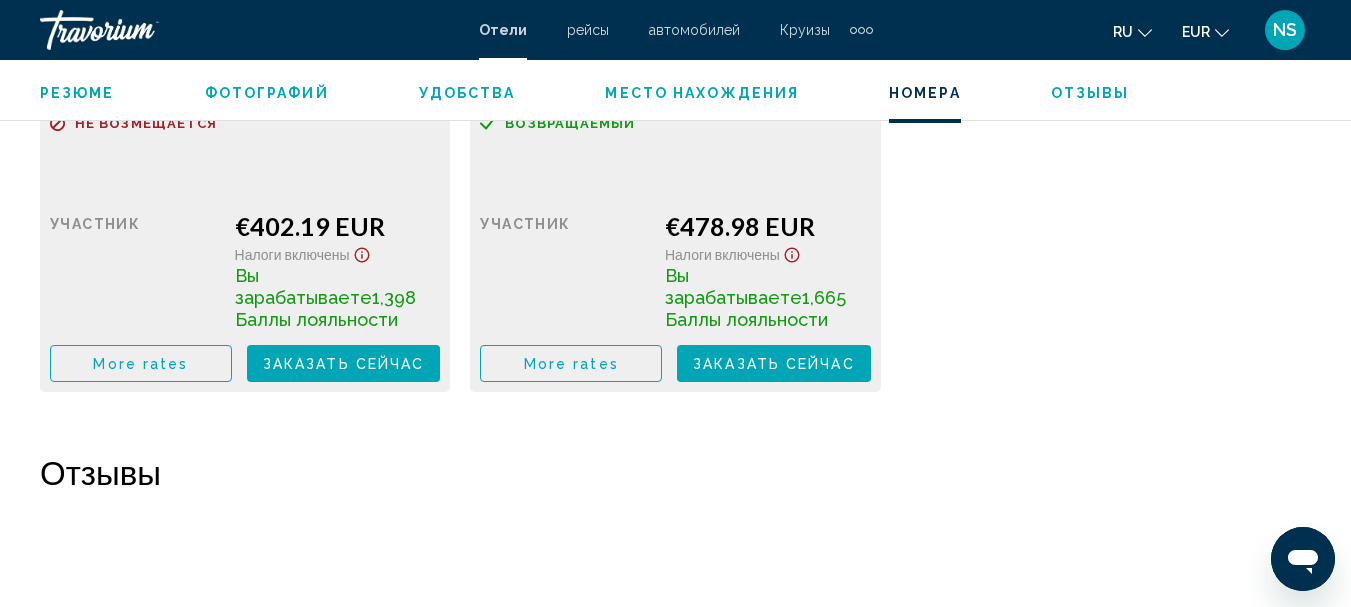 click on "Удобства" at bounding box center [467, 93] 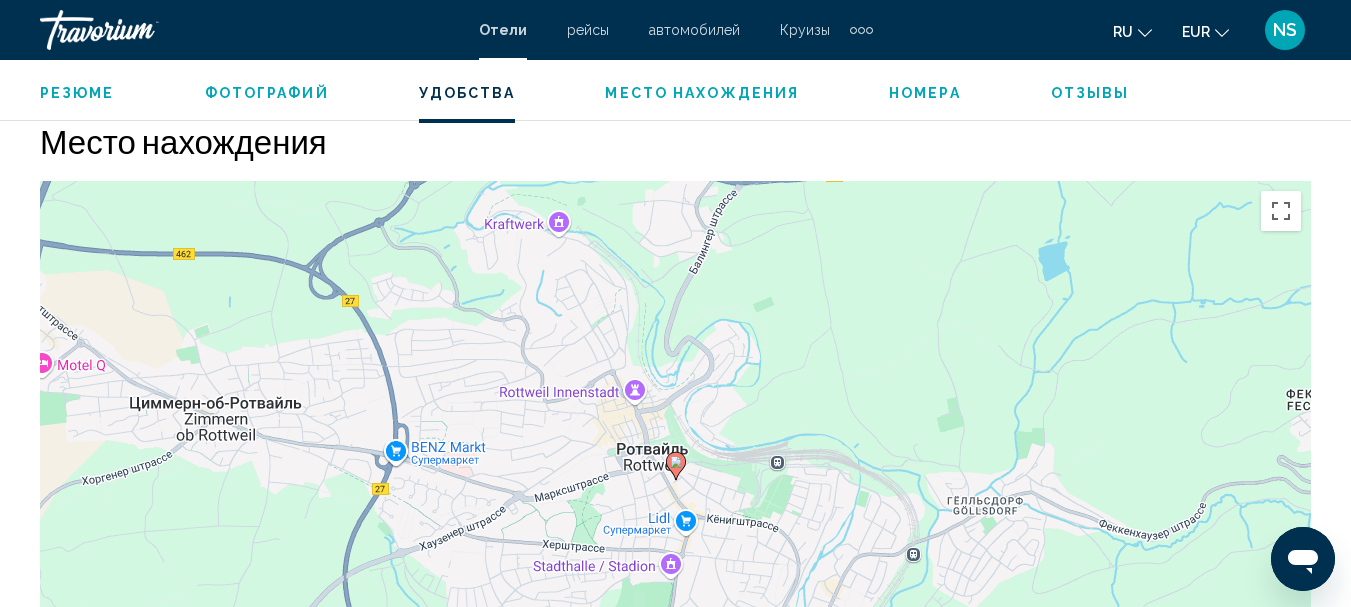 scroll, scrollTop: 1868, scrollLeft: 0, axis: vertical 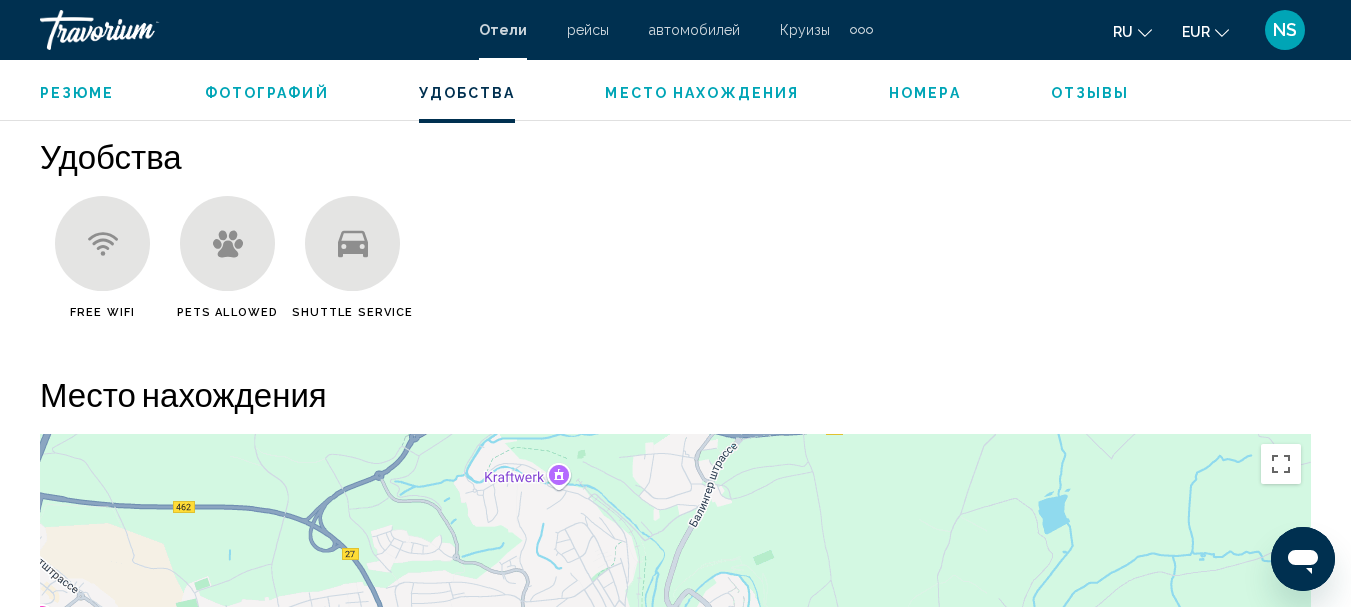 click on "Место нахождения" at bounding box center (702, 93) 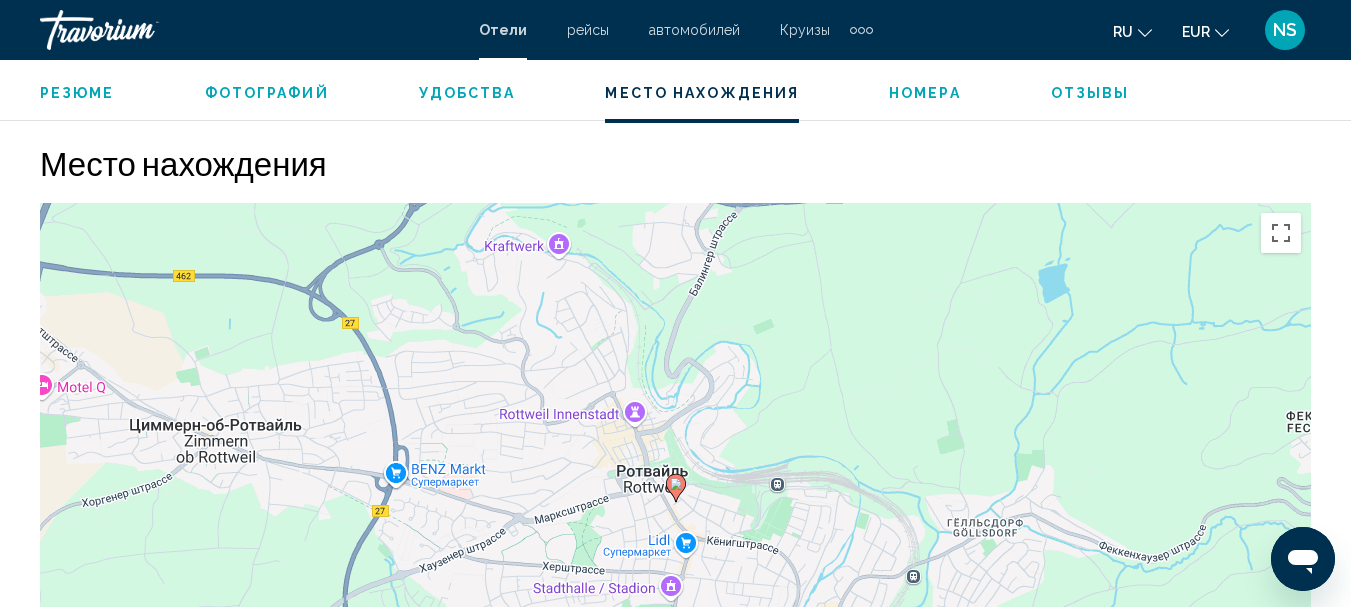 scroll, scrollTop: 2106, scrollLeft: 0, axis: vertical 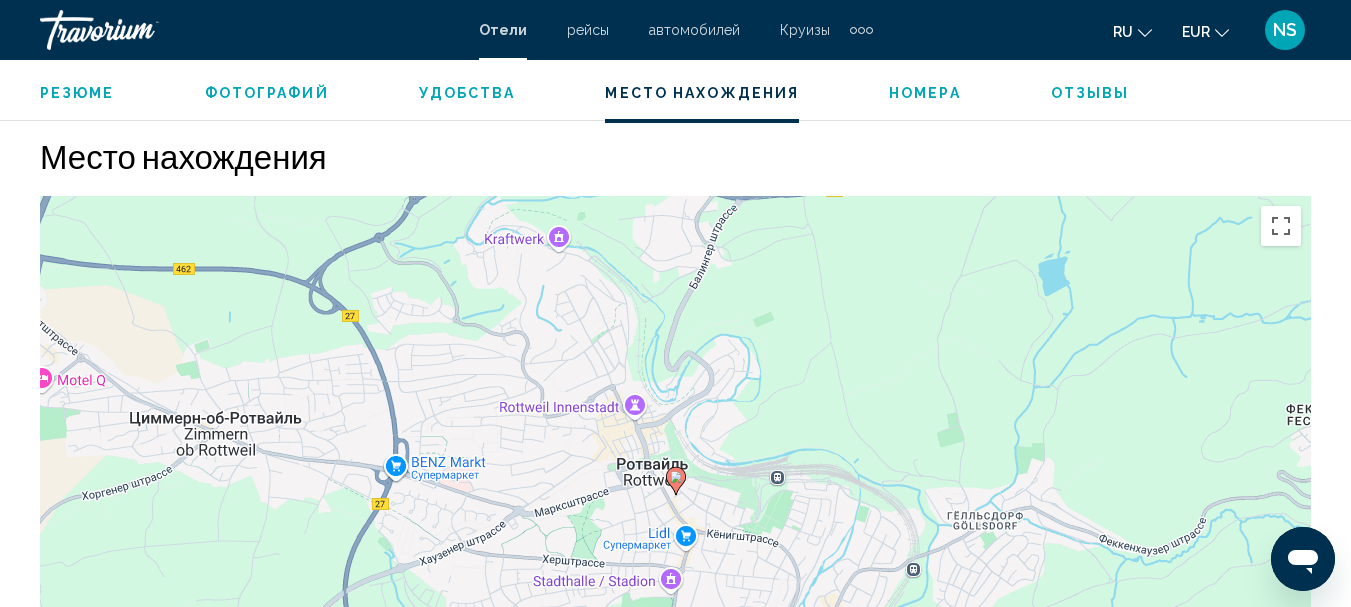 click on "Номера" at bounding box center [925, 93] 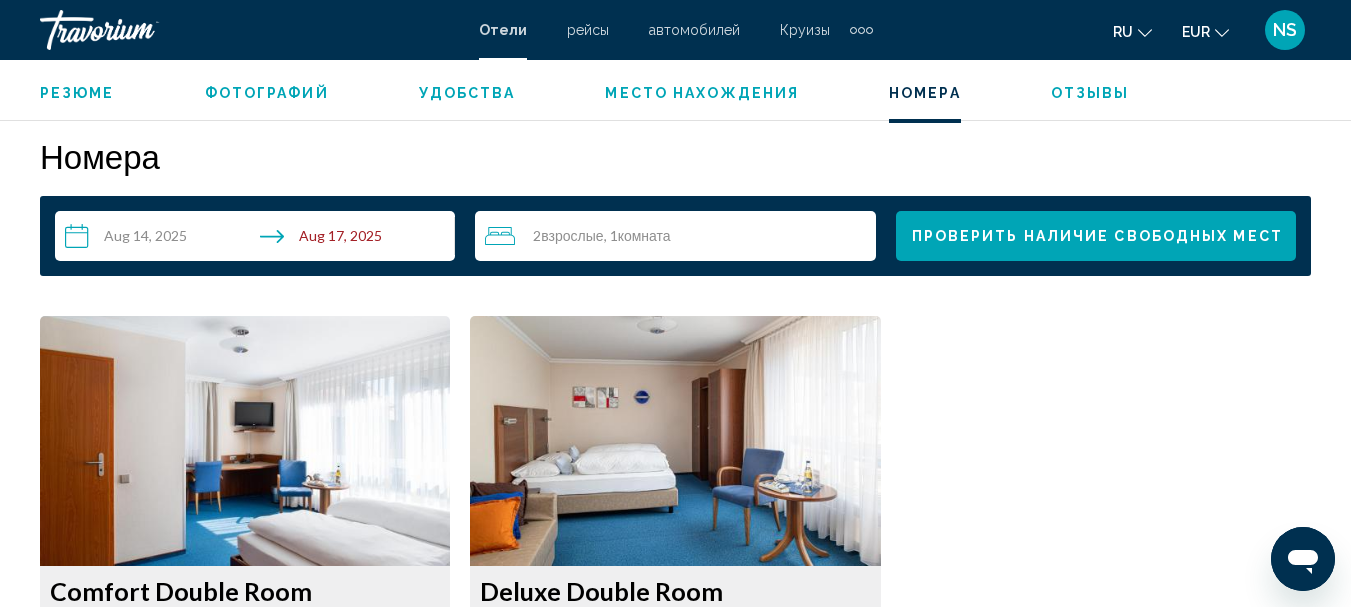 click on "Отзывы" at bounding box center [1090, 93] 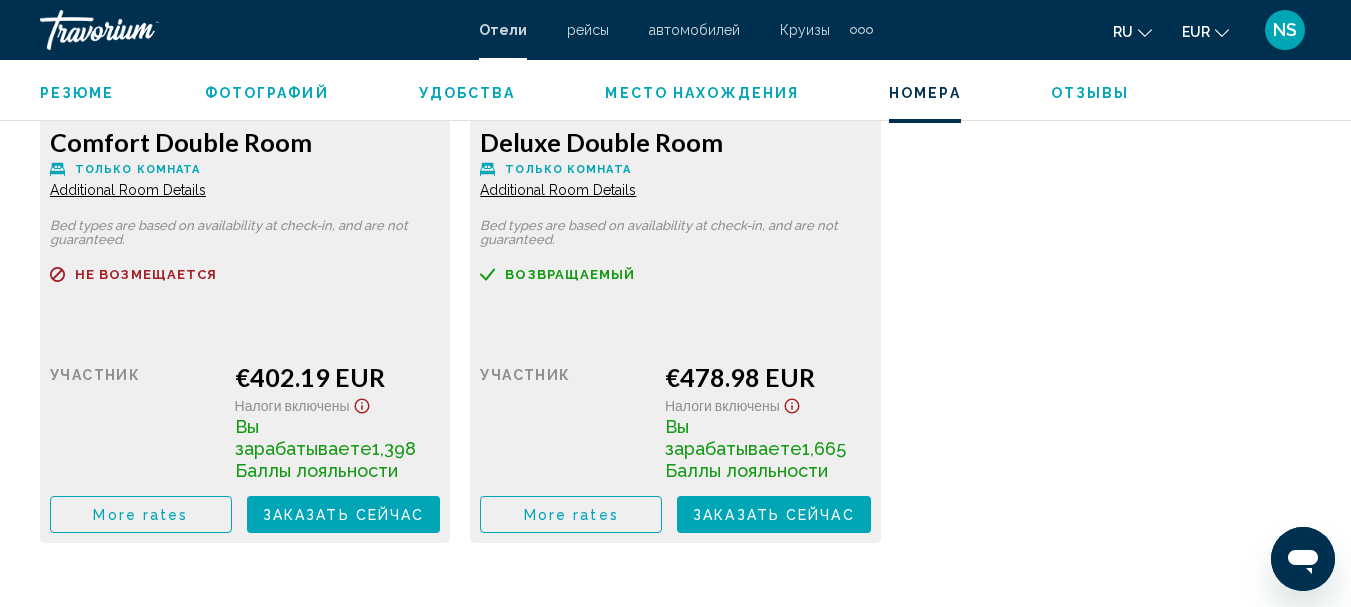 scroll, scrollTop: 3222, scrollLeft: 0, axis: vertical 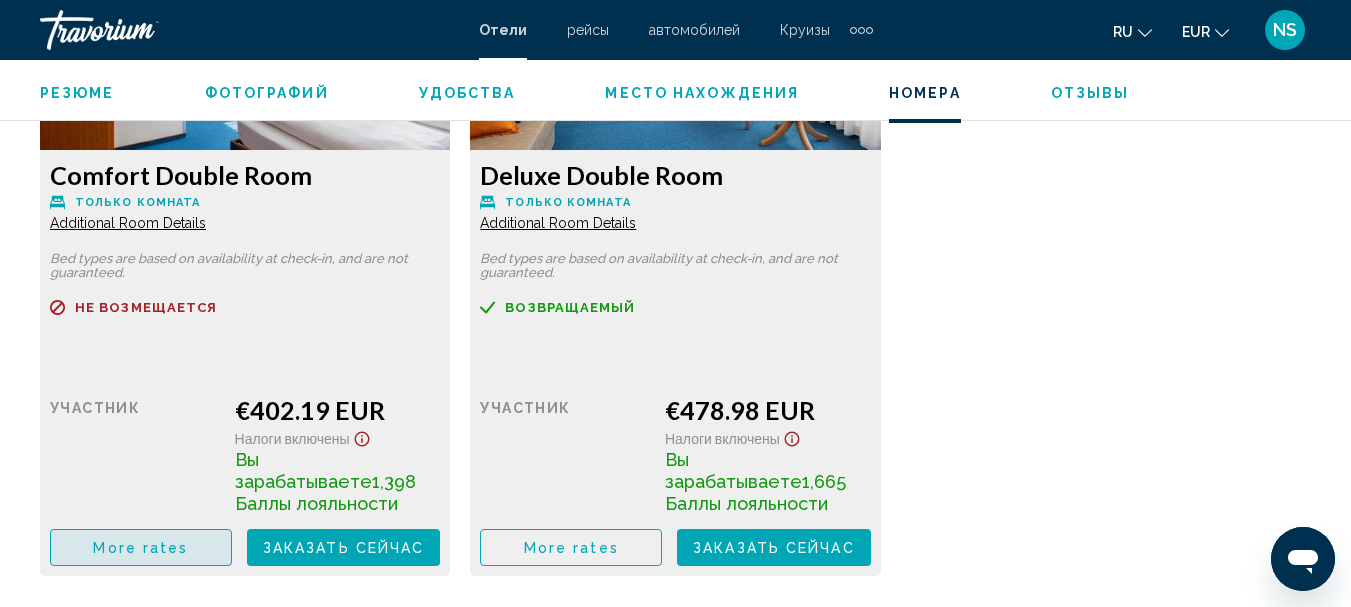 click on "More rates" at bounding box center [140, 548] 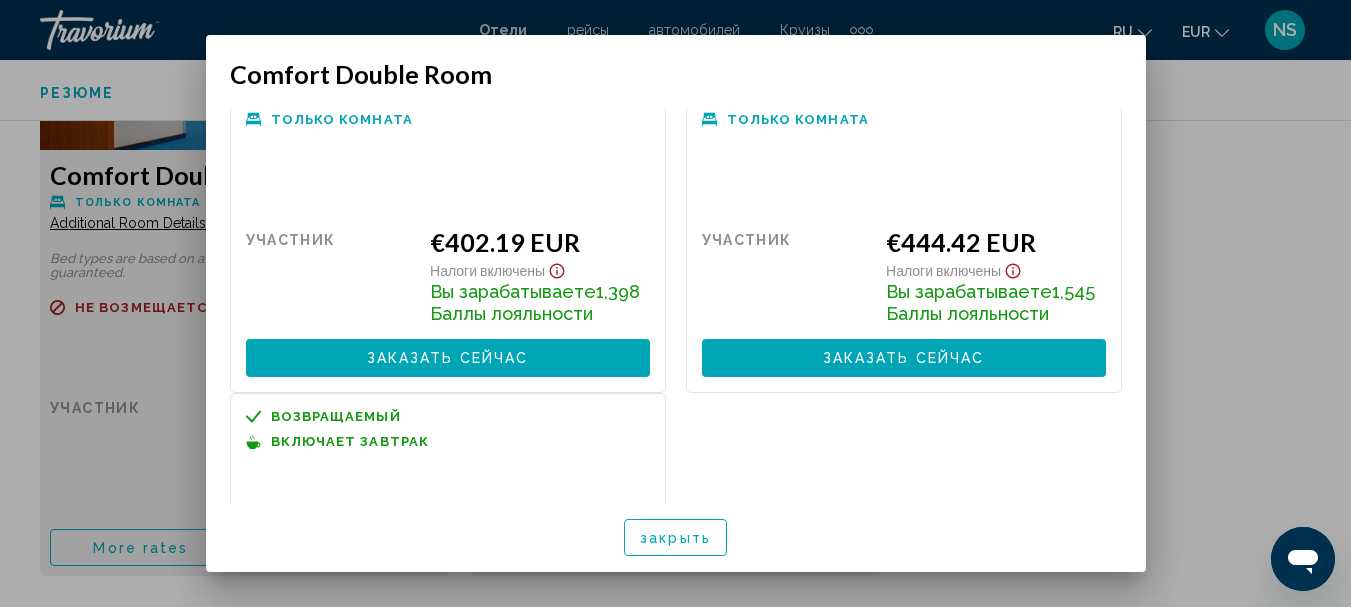 scroll, scrollTop: 0, scrollLeft: 0, axis: both 